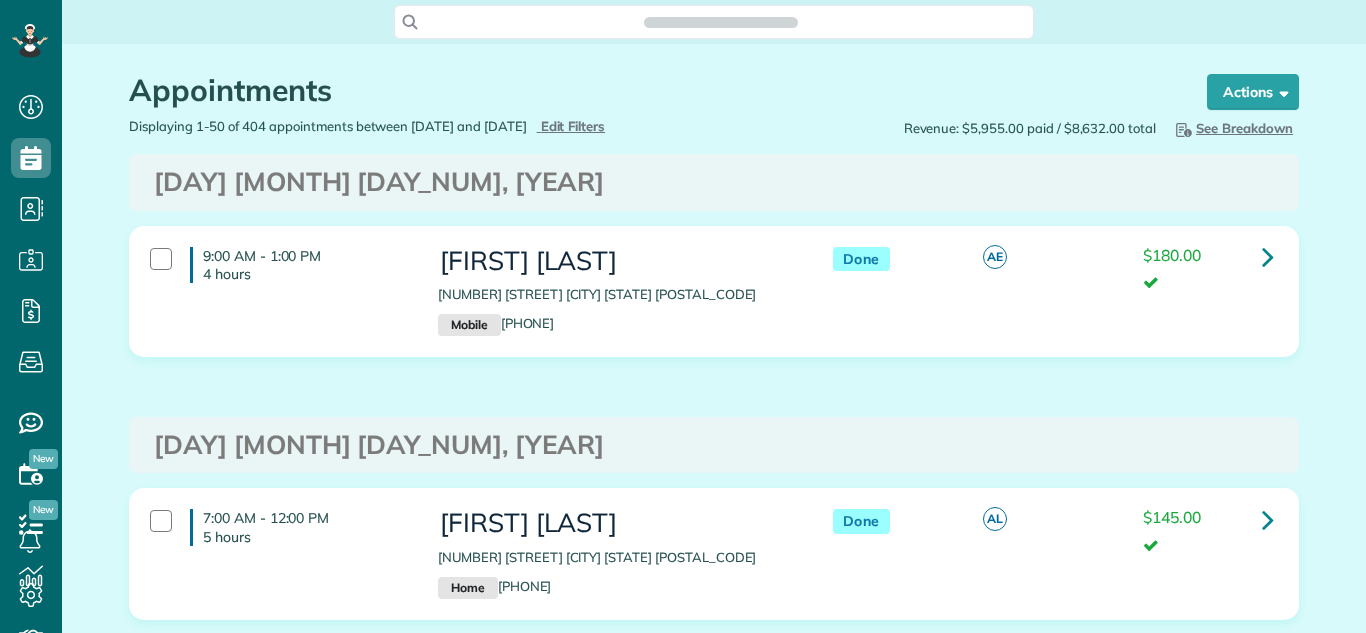 scroll, scrollTop: 0, scrollLeft: 0, axis: both 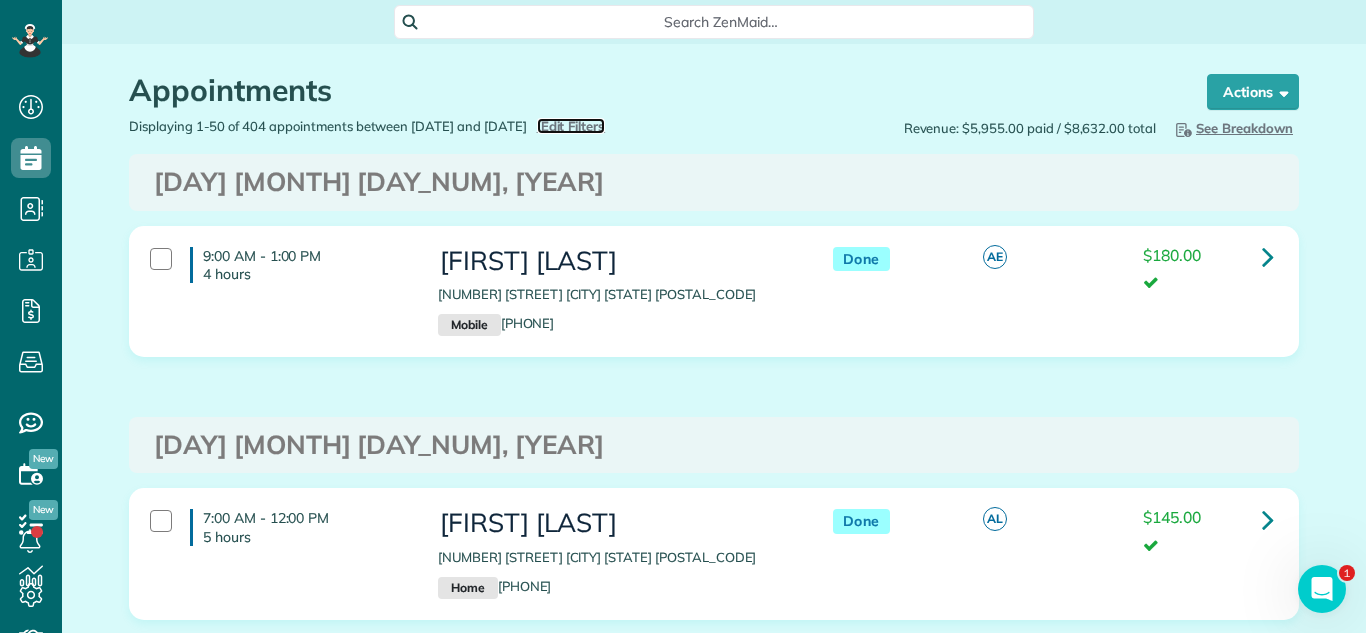 click on "Edit Filters" at bounding box center [573, 126] 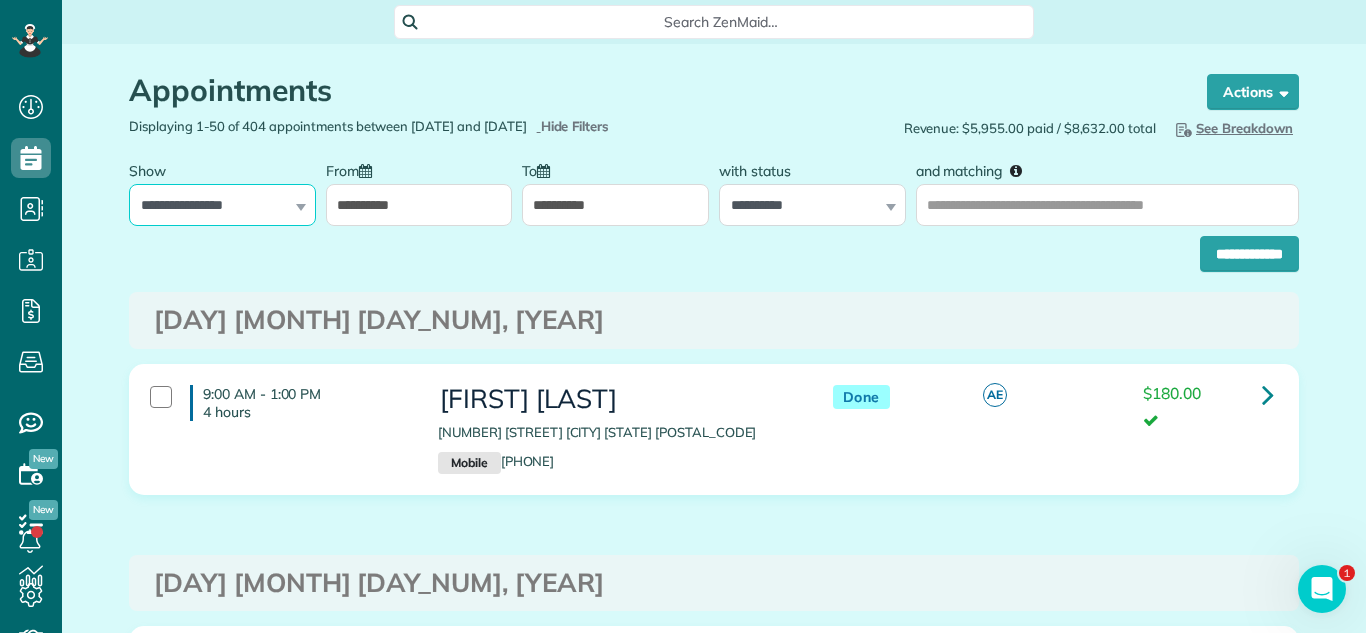 click on "**********" at bounding box center [222, 205] 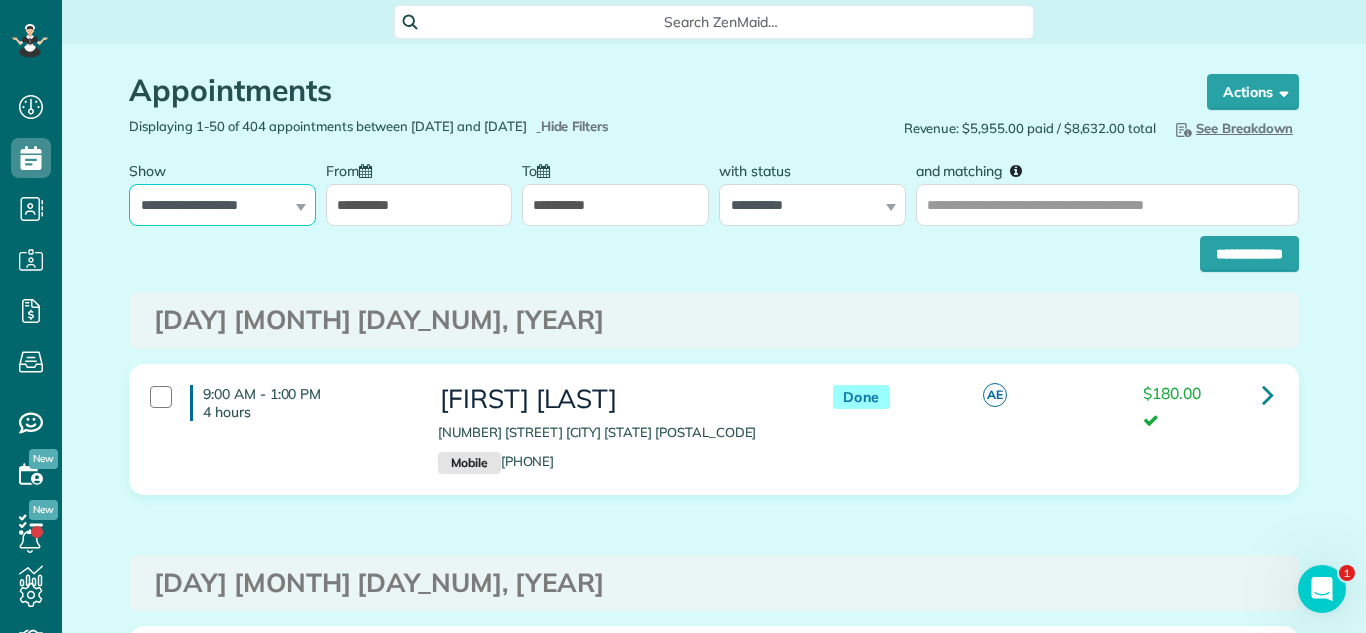 click on "**********" at bounding box center (222, 205) 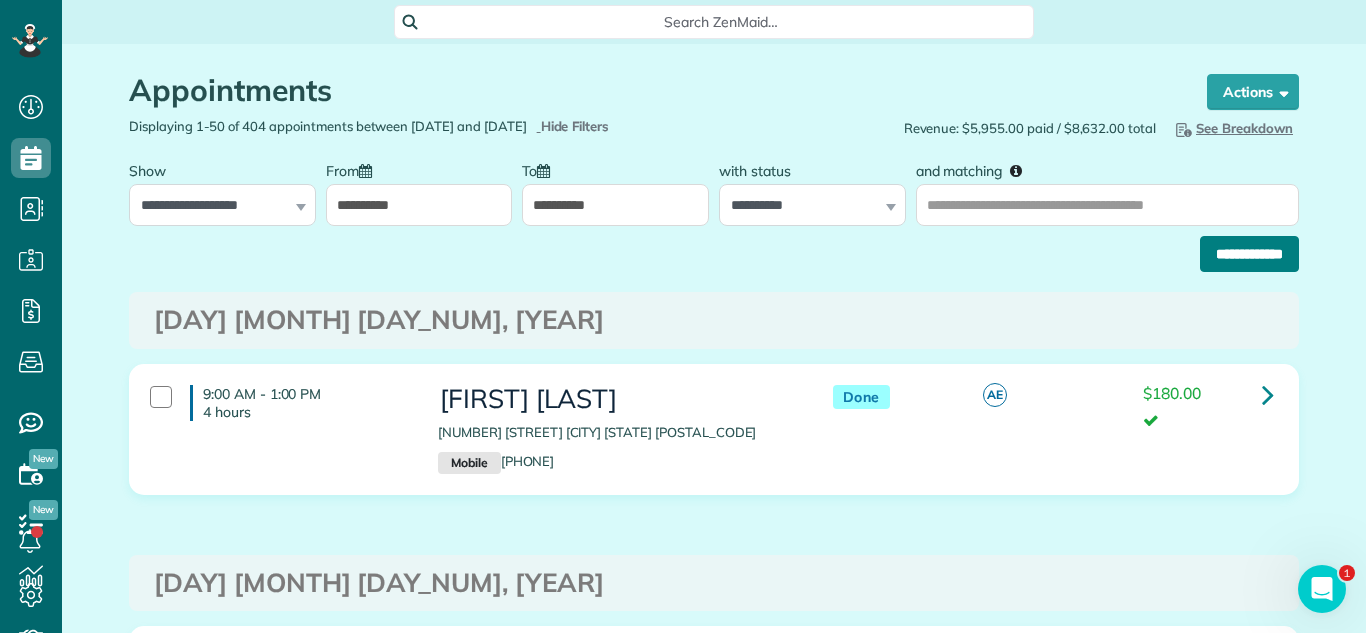 click on "**********" at bounding box center (1249, 254) 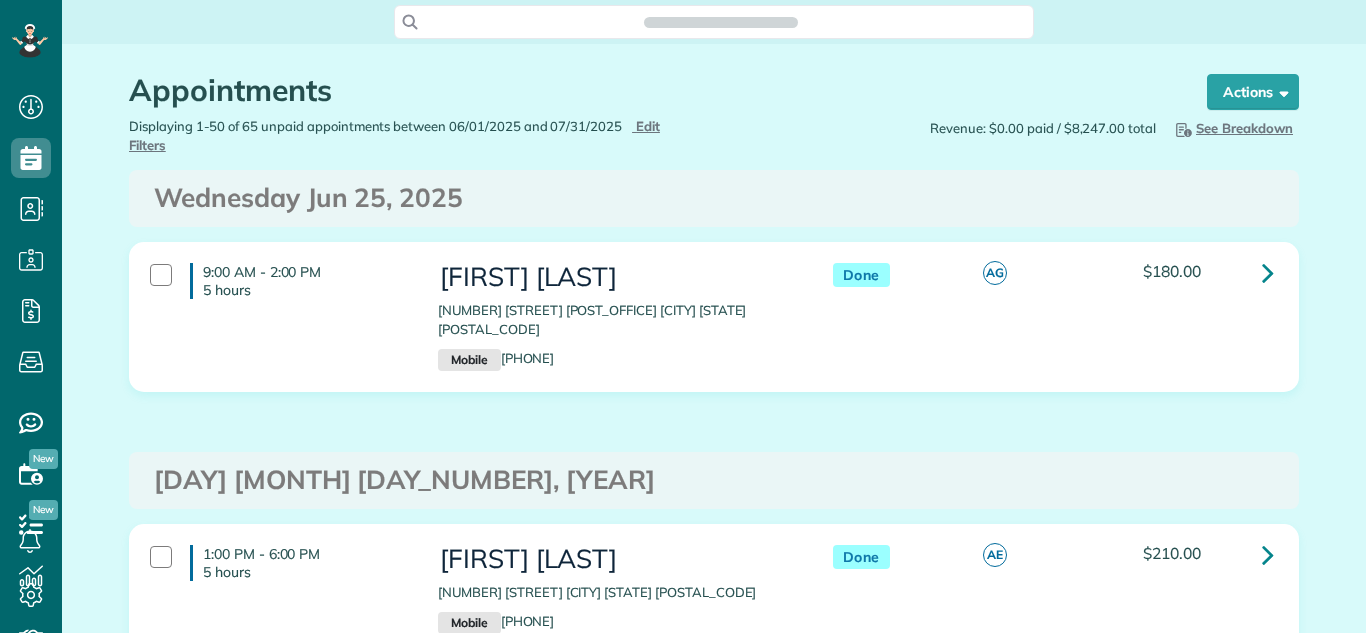 scroll, scrollTop: 0, scrollLeft: 0, axis: both 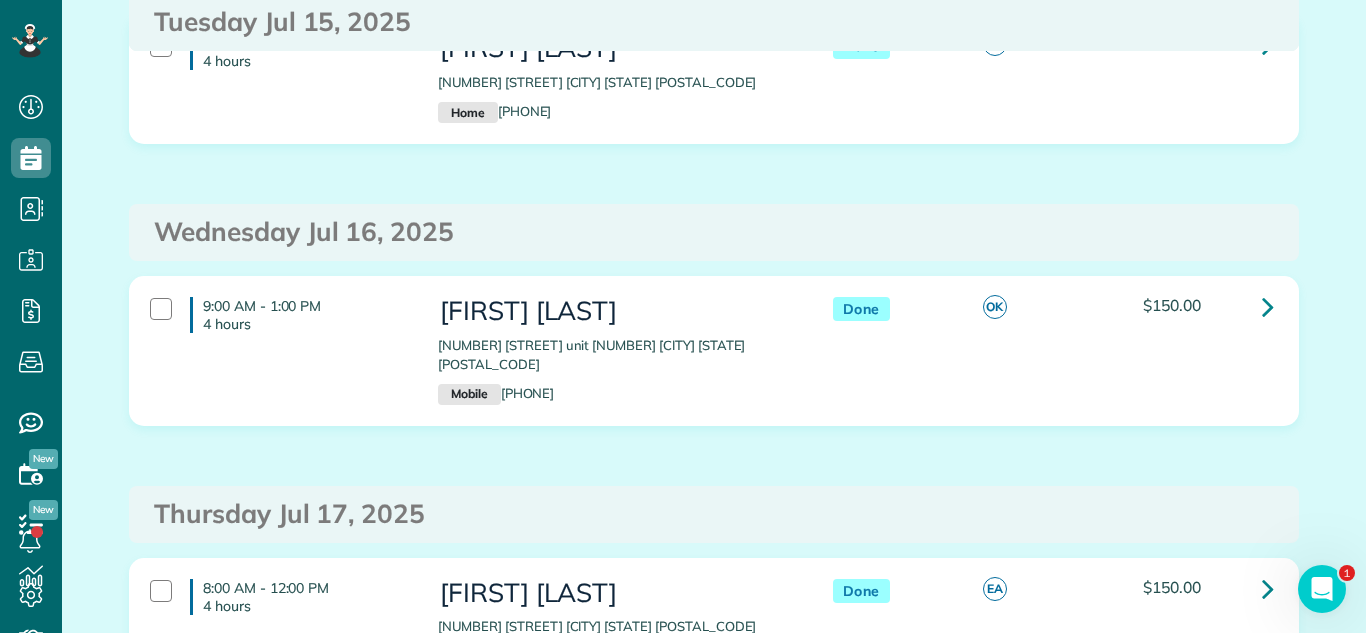 click on "Thursday Jul 17, 2025" at bounding box center [714, 514] 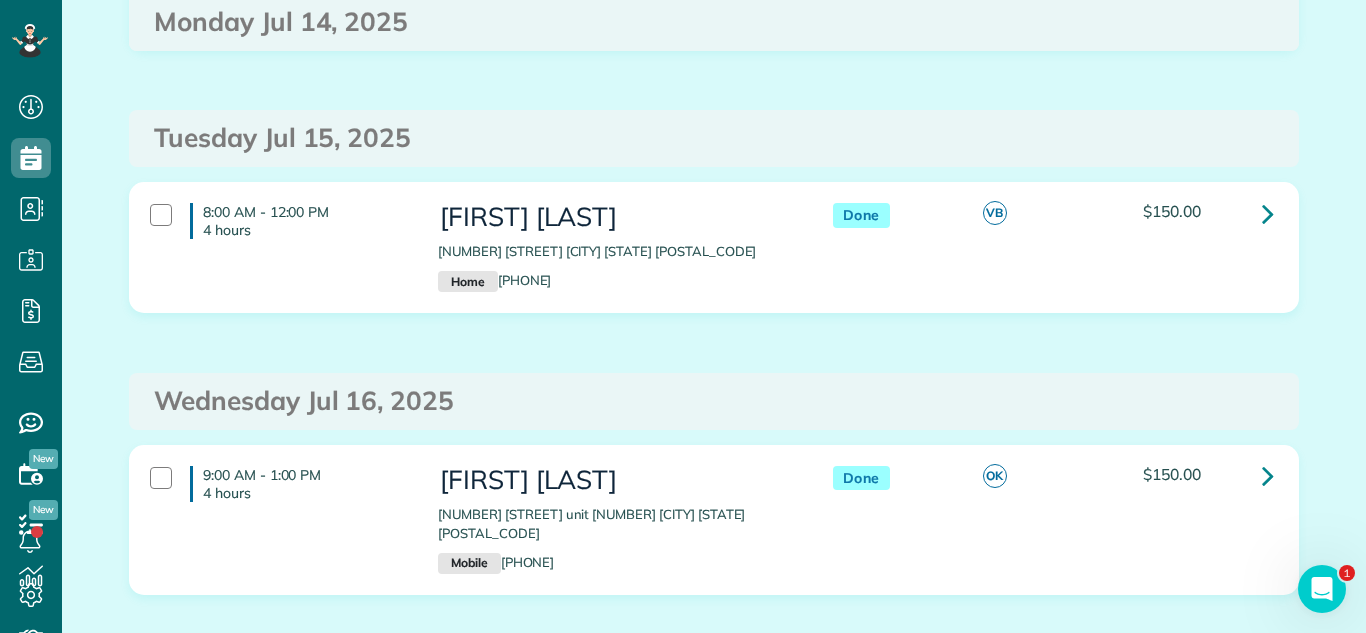 scroll, scrollTop: 1221, scrollLeft: 0, axis: vertical 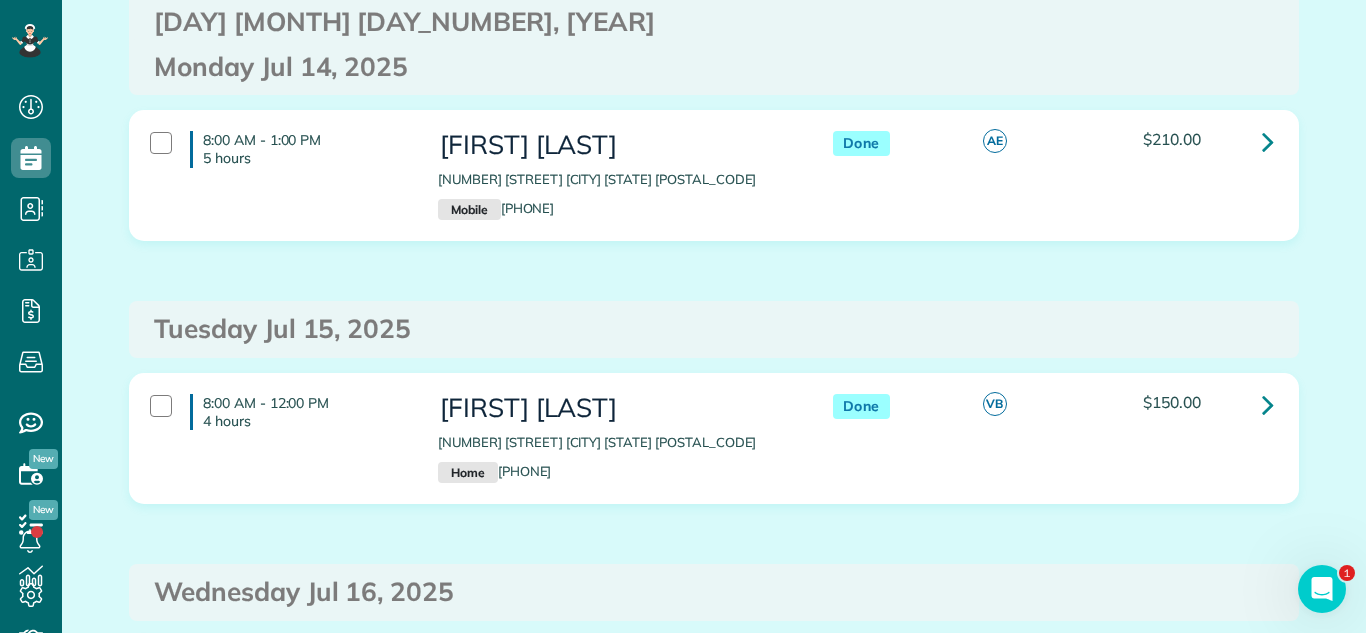 drag, startPoint x: 426, startPoint y: 385, endPoint x: 720, endPoint y: 377, distance: 294.10883 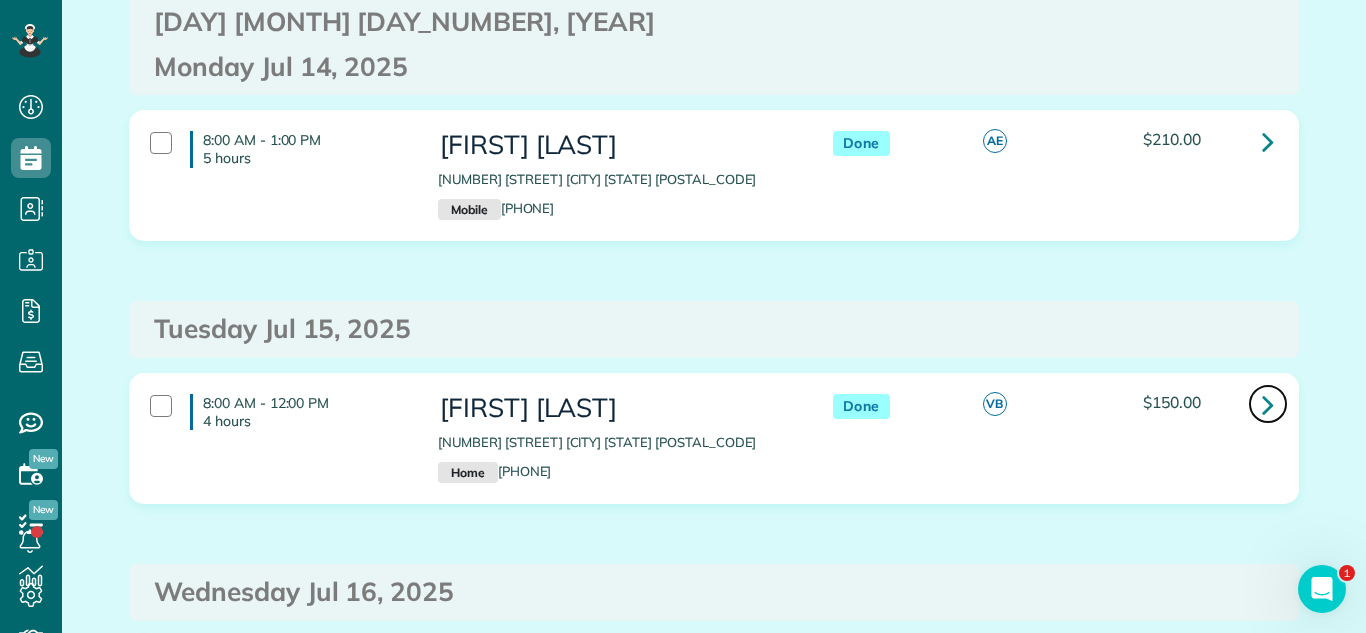 click at bounding box center (1268, 404) 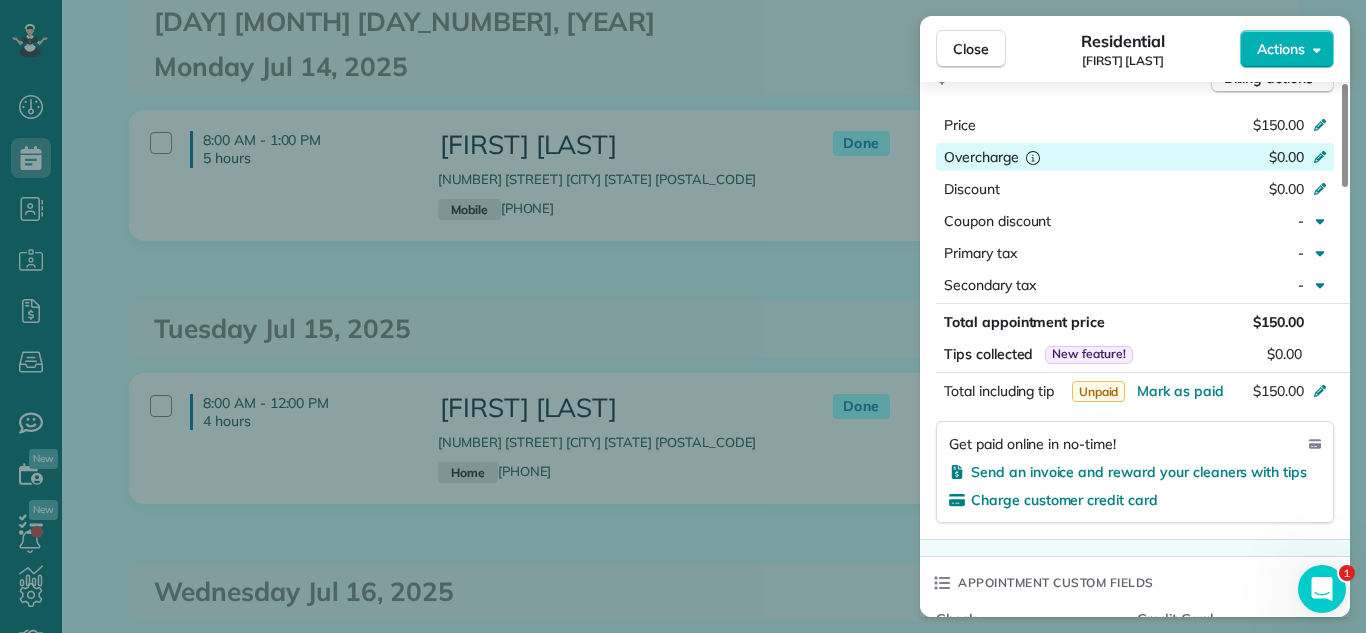 scroll, scrollTop: 979, scrollLeft: 0, axis: vertical 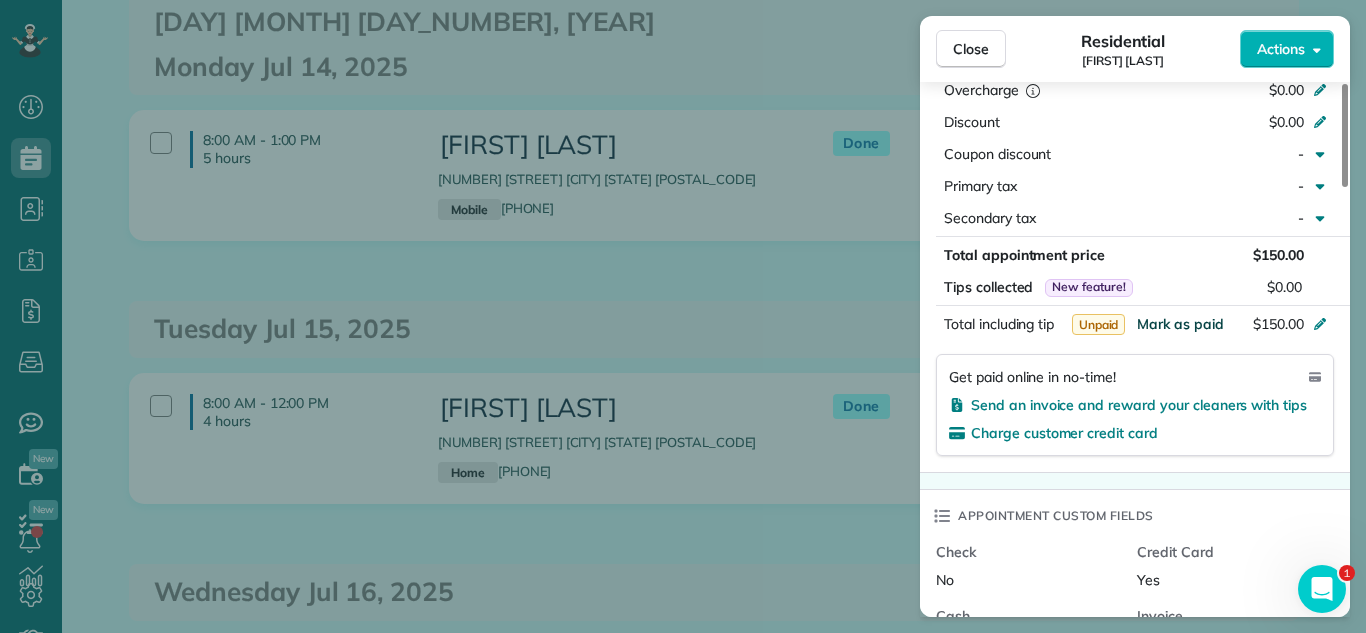 click on "Mark as paid" at bounding box center [1180, 324] 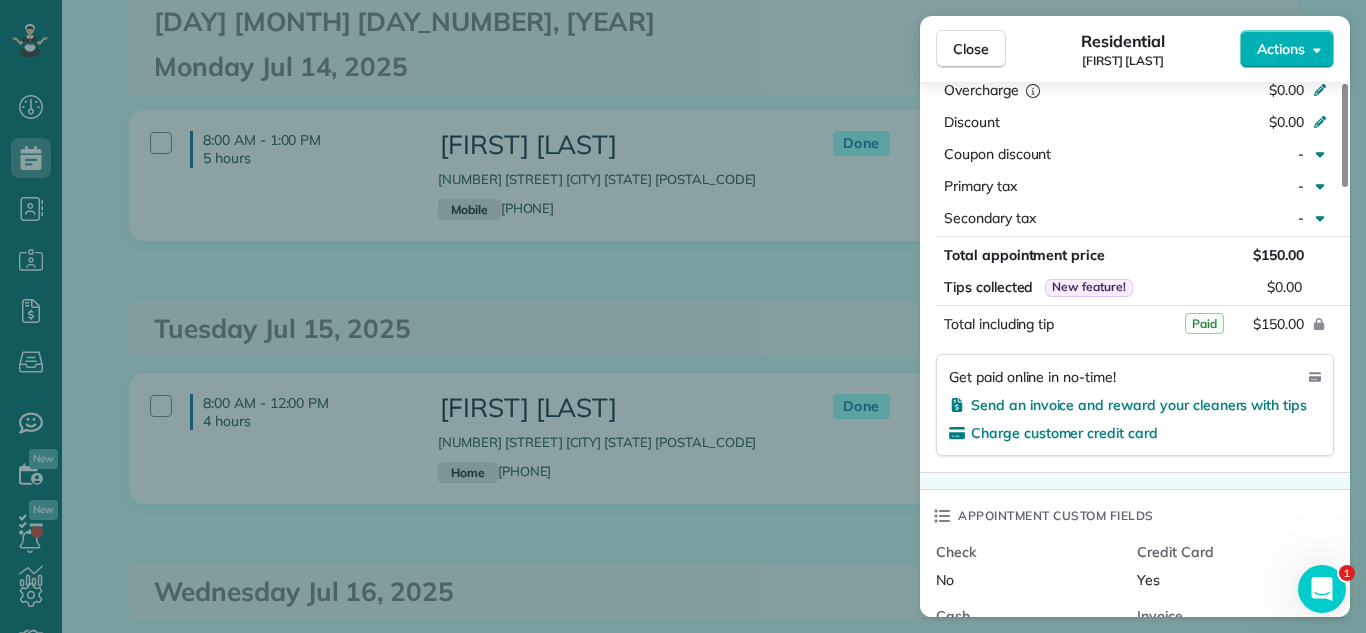 click on "Close" at bounding box center (971, 49) 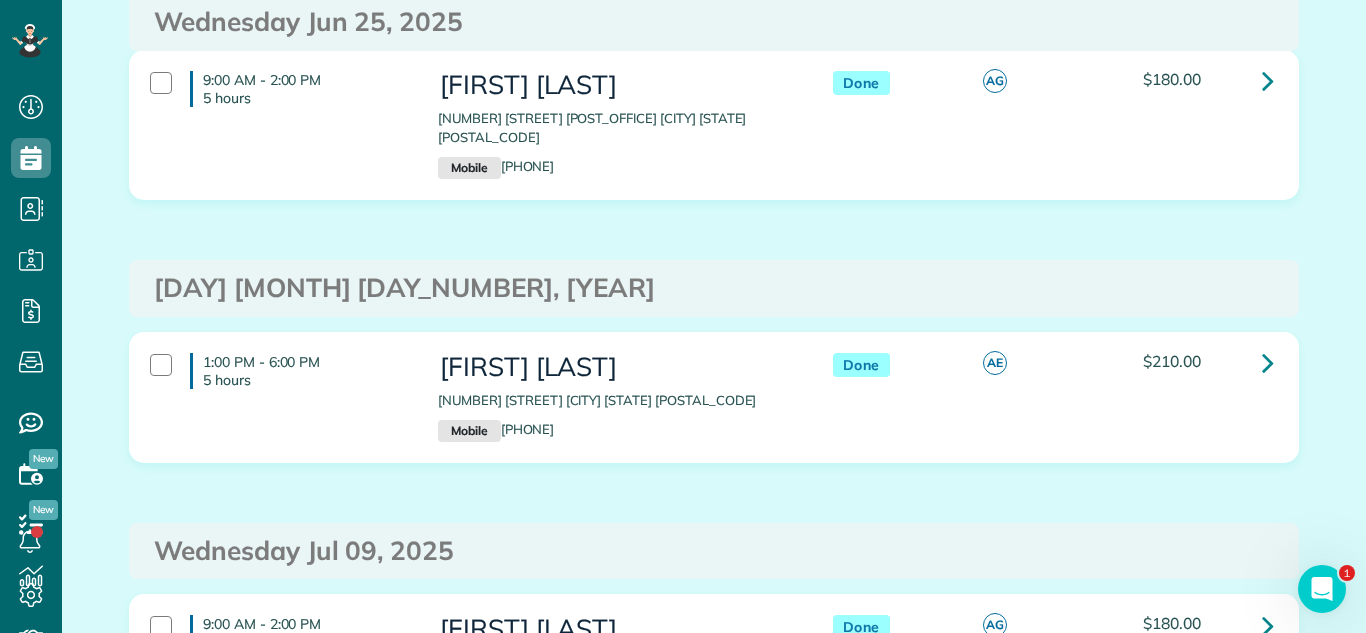 scroll, scrollTop: 0, scrollLeft: 0, axis: both 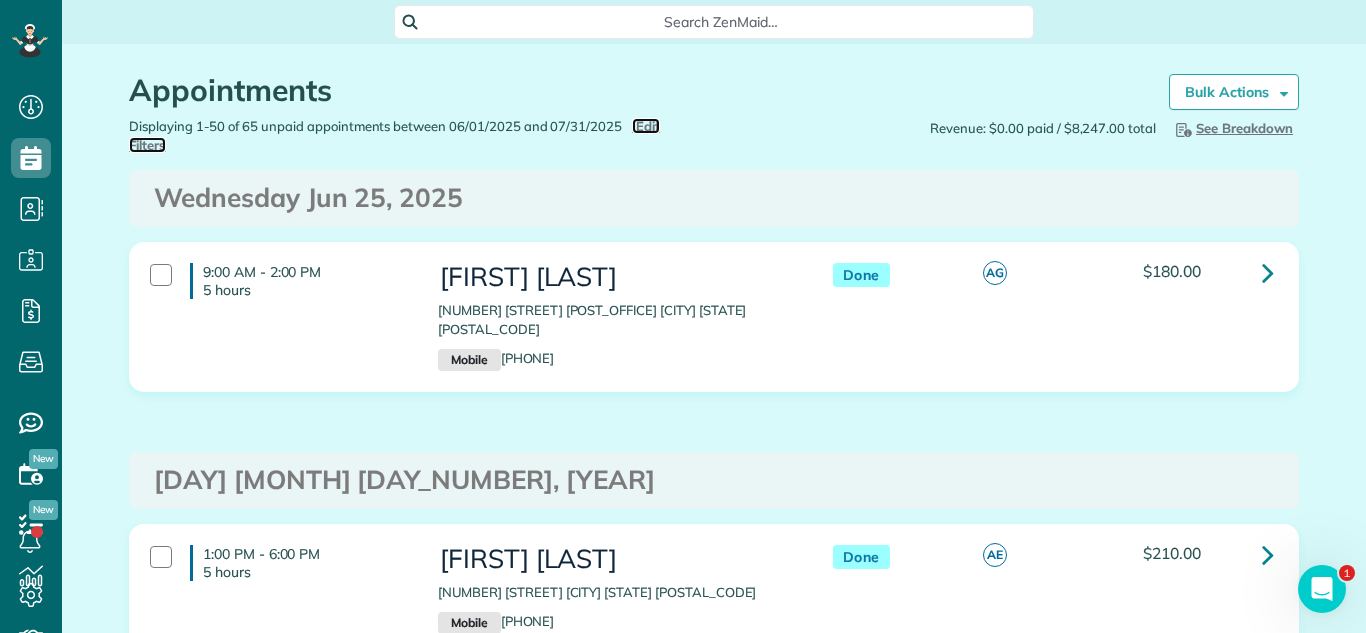 click on "Edit Filters" at bounding box center [394, 135] 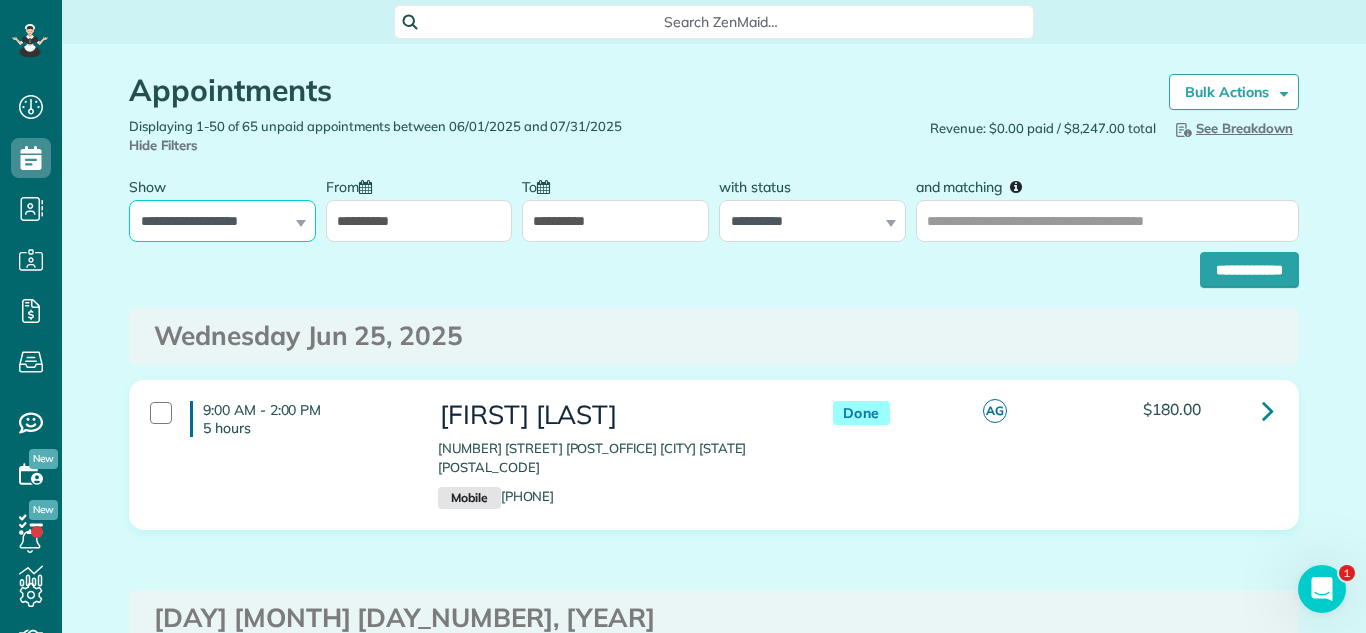click on "**********" at bounding box center (222, 221) 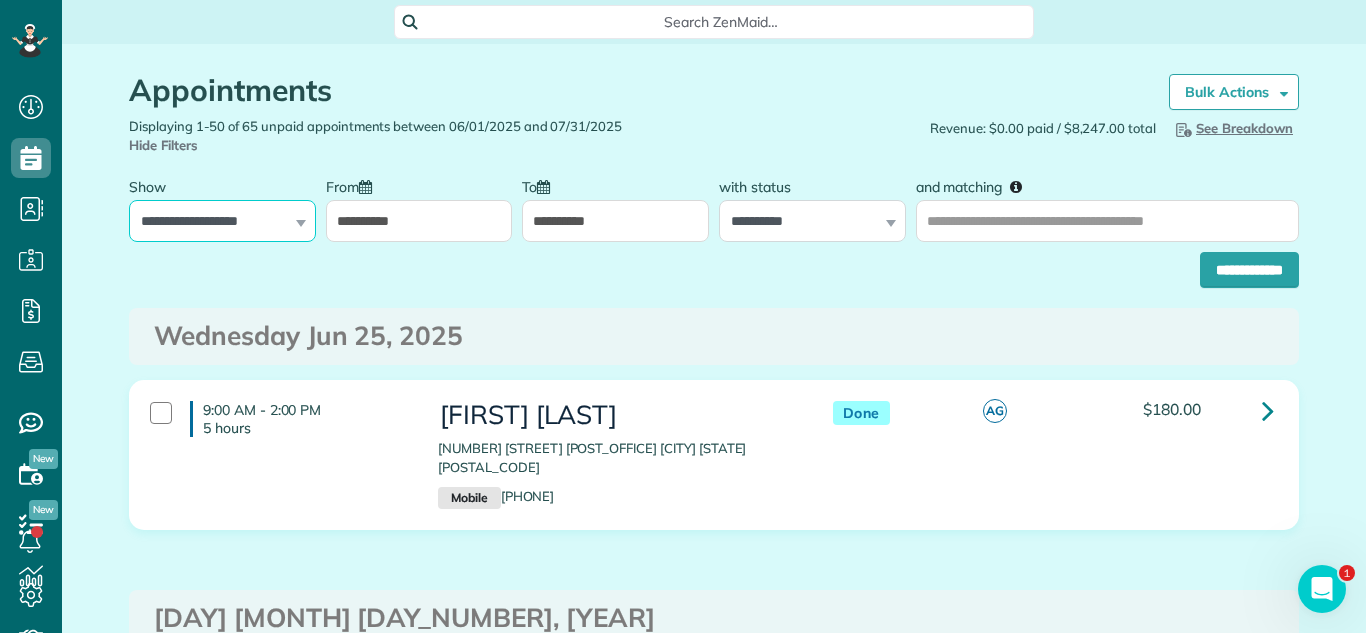 select on "**********" 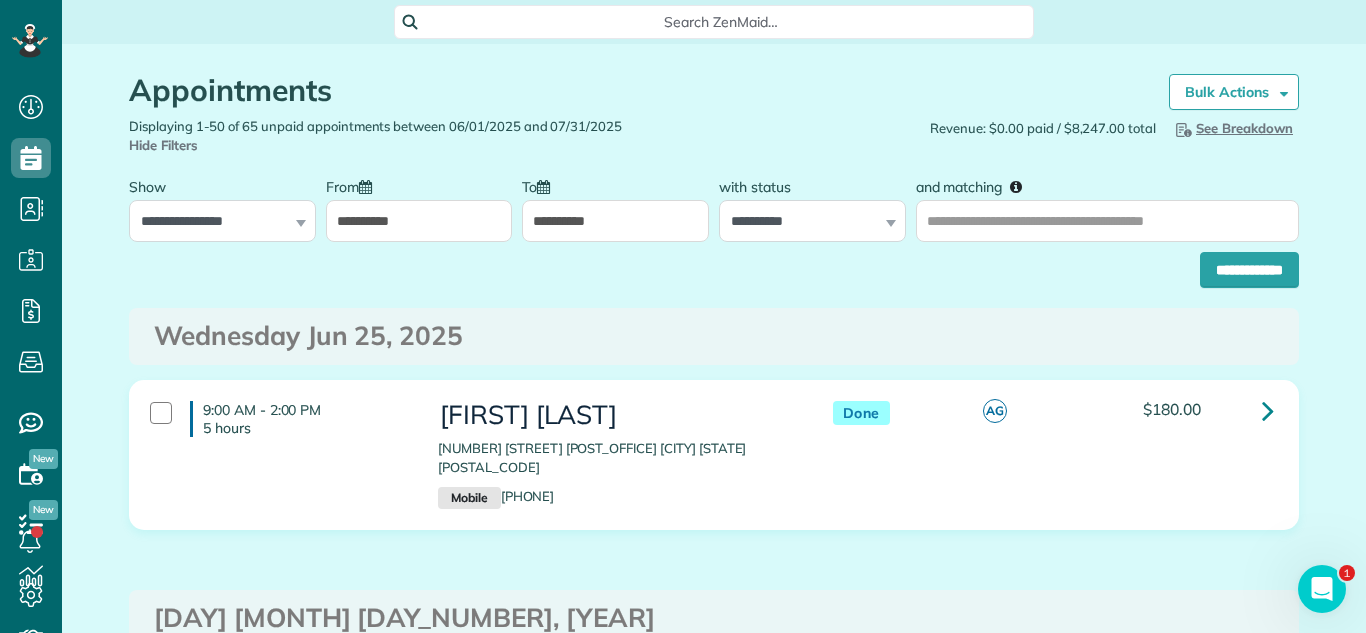drag, startPoint x: 346, startPoint y: 226, endPoint x: 410, endPoint y: 238, distance: 65.11528 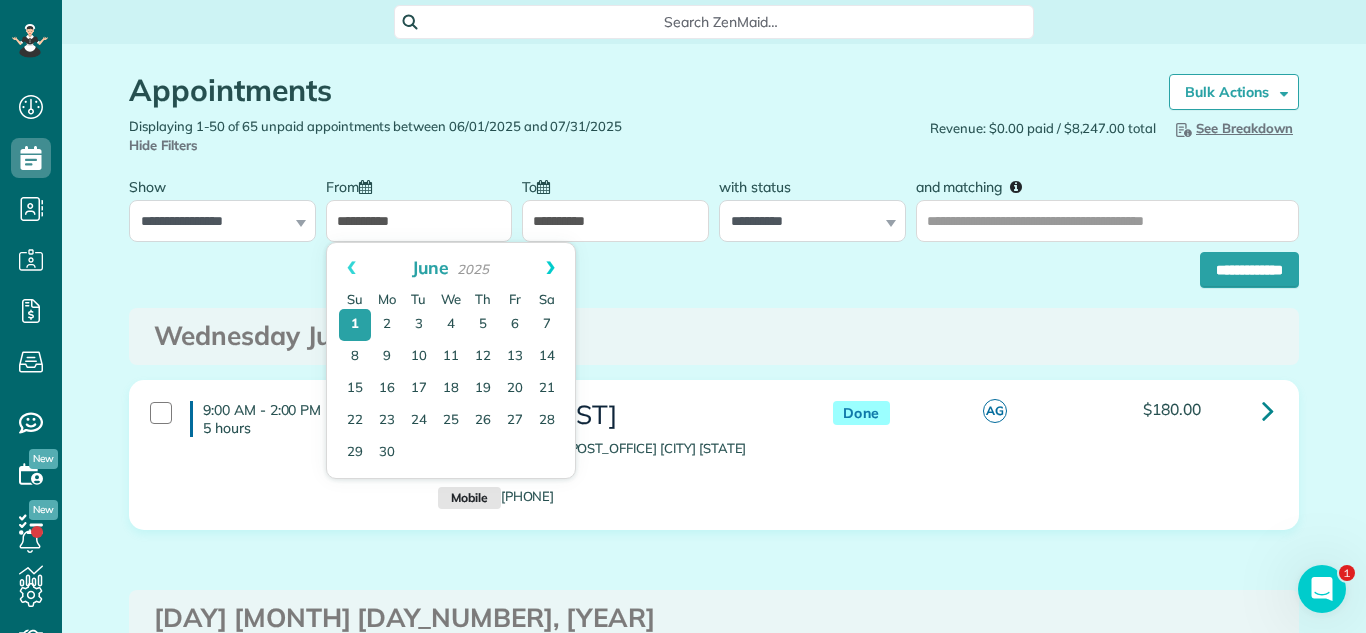 click on "Next" at bounding box center [550, 268] 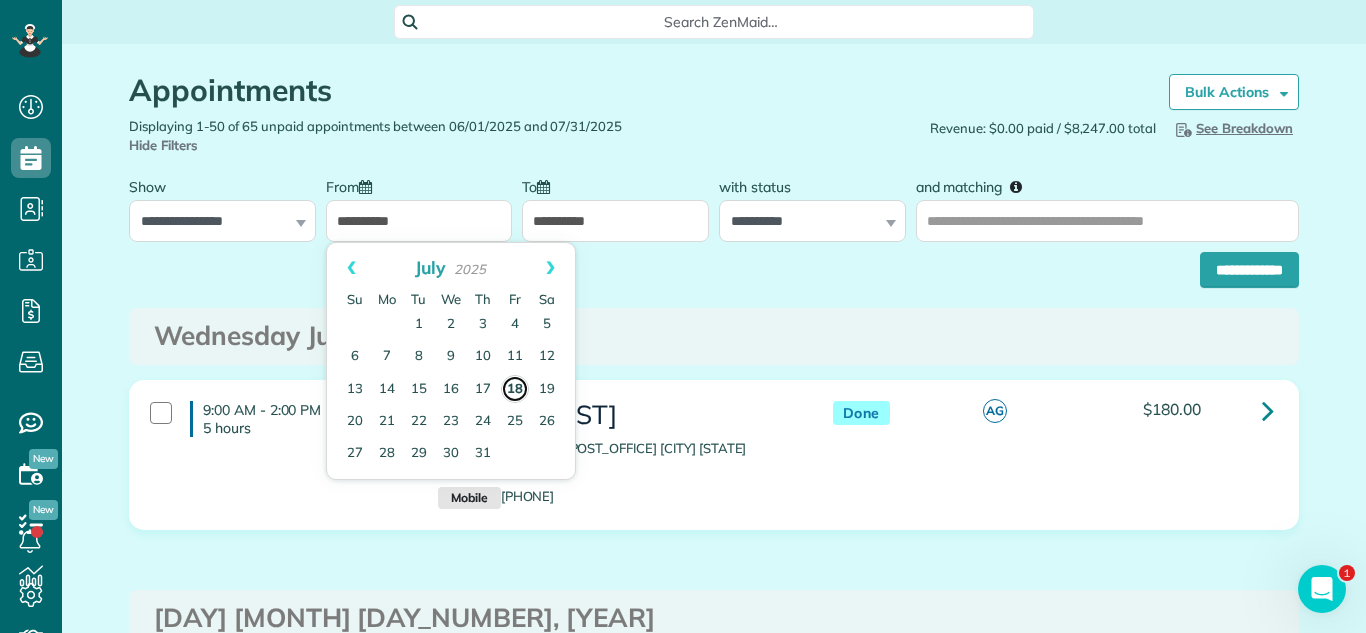click on "18" at bounding box center (515, 389) 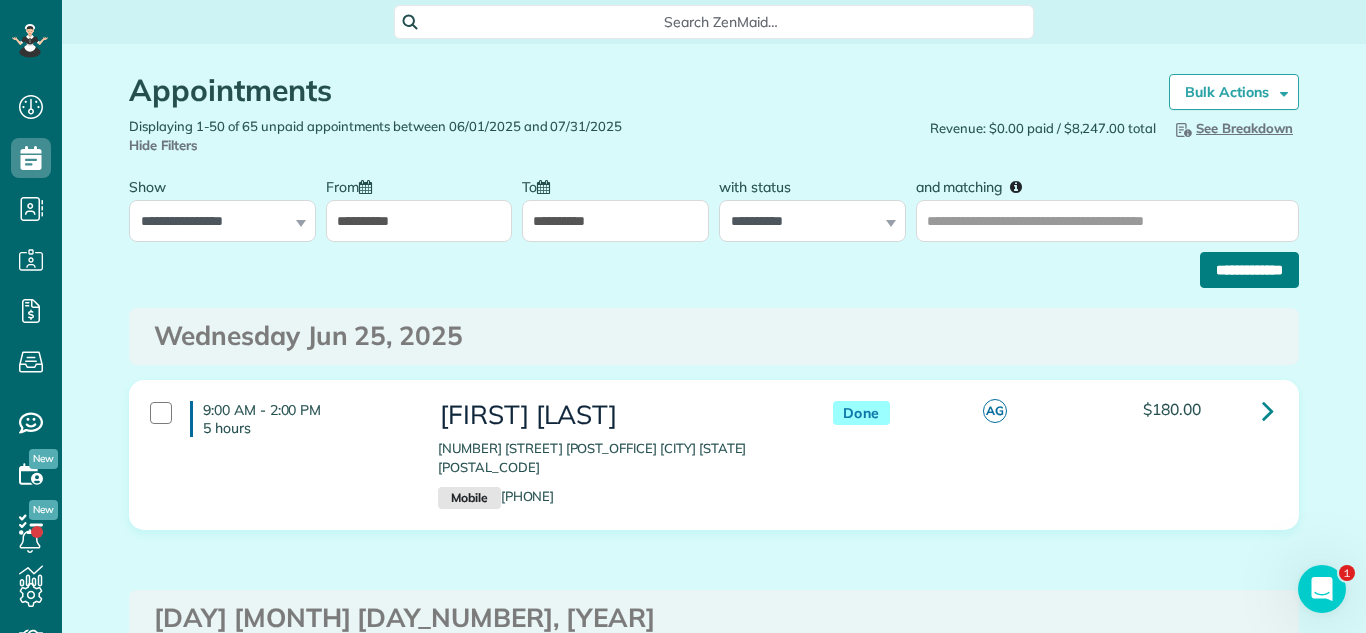 click on "**********" at bounding box center [1249, 270] 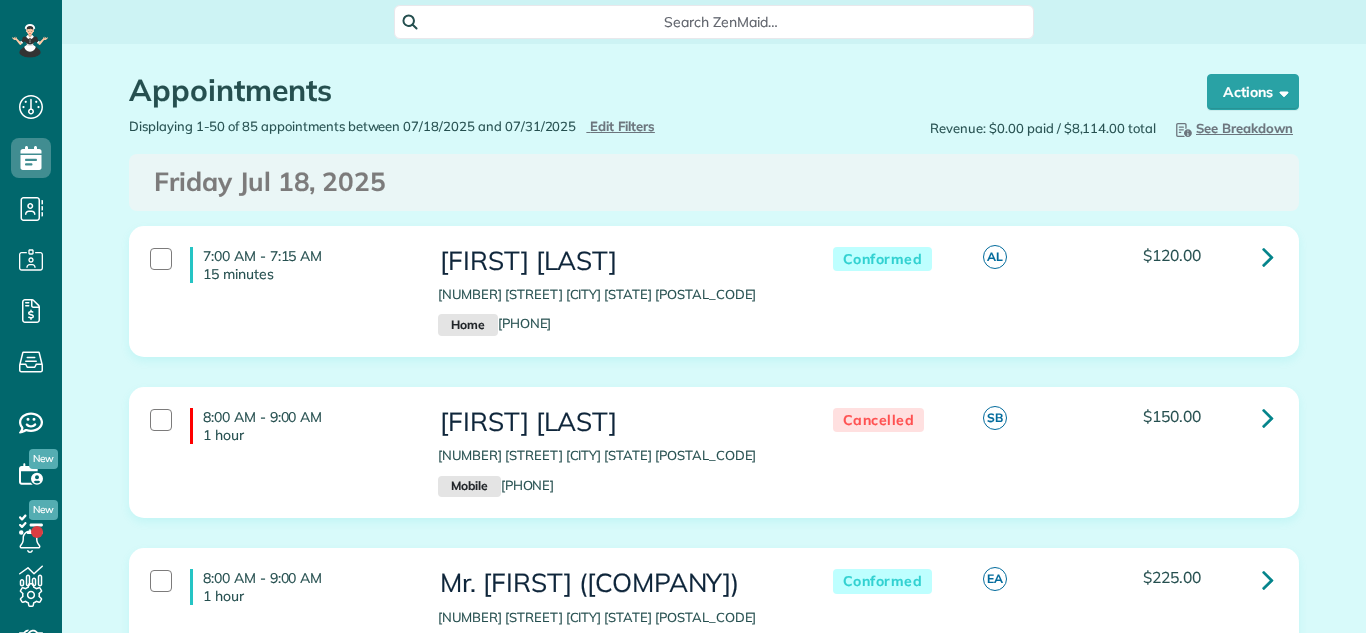 scroll, scrollTop: 0, scrollLeft: 0, axis: both 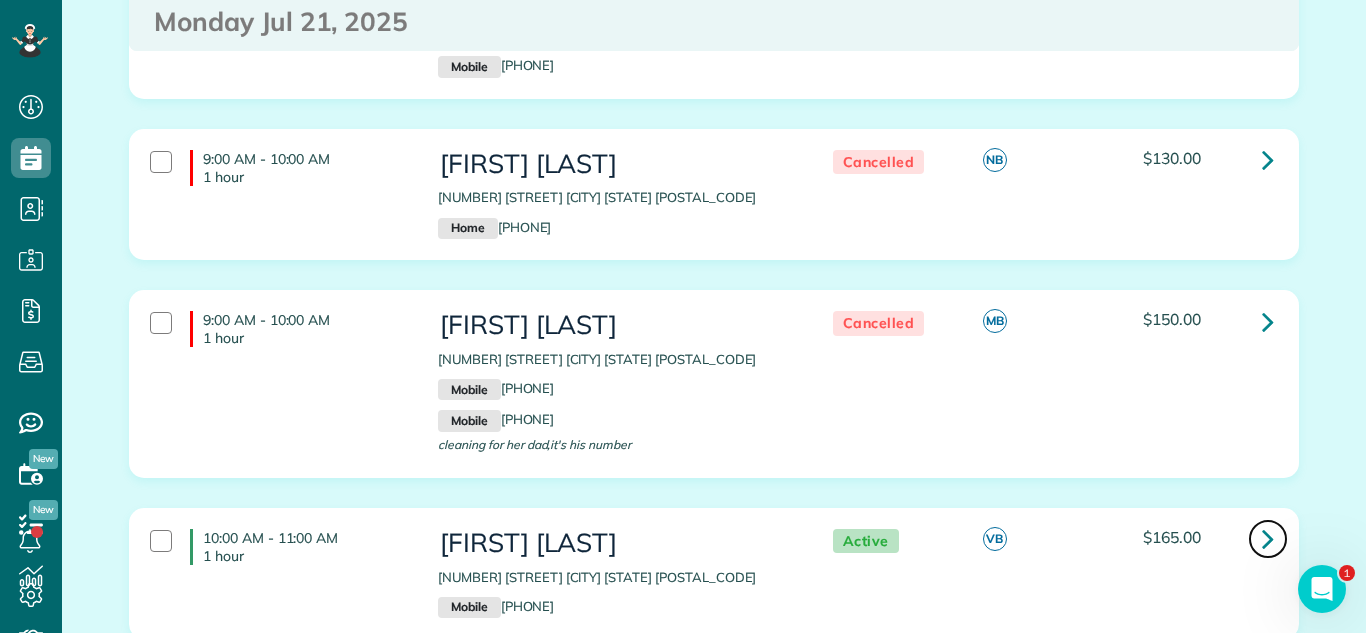 click at bounding box center (1268, 538) 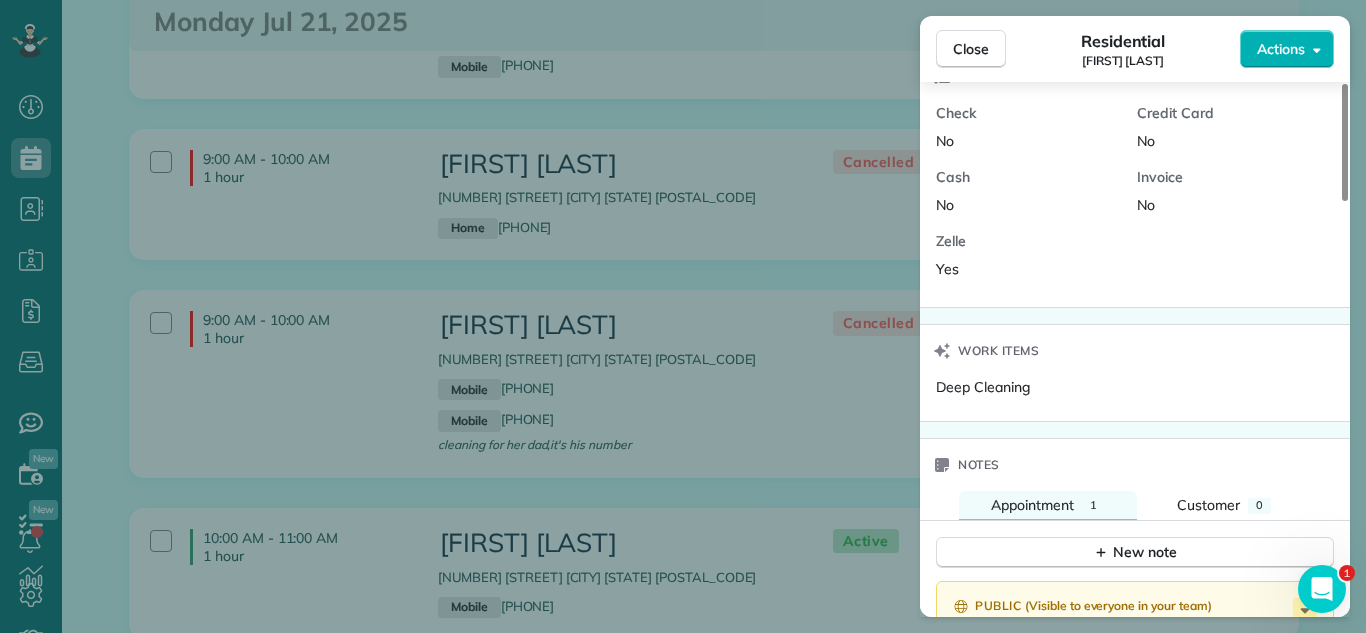 scroll, scrollTop: 1603, scrollLeft: 0, axis: vertical 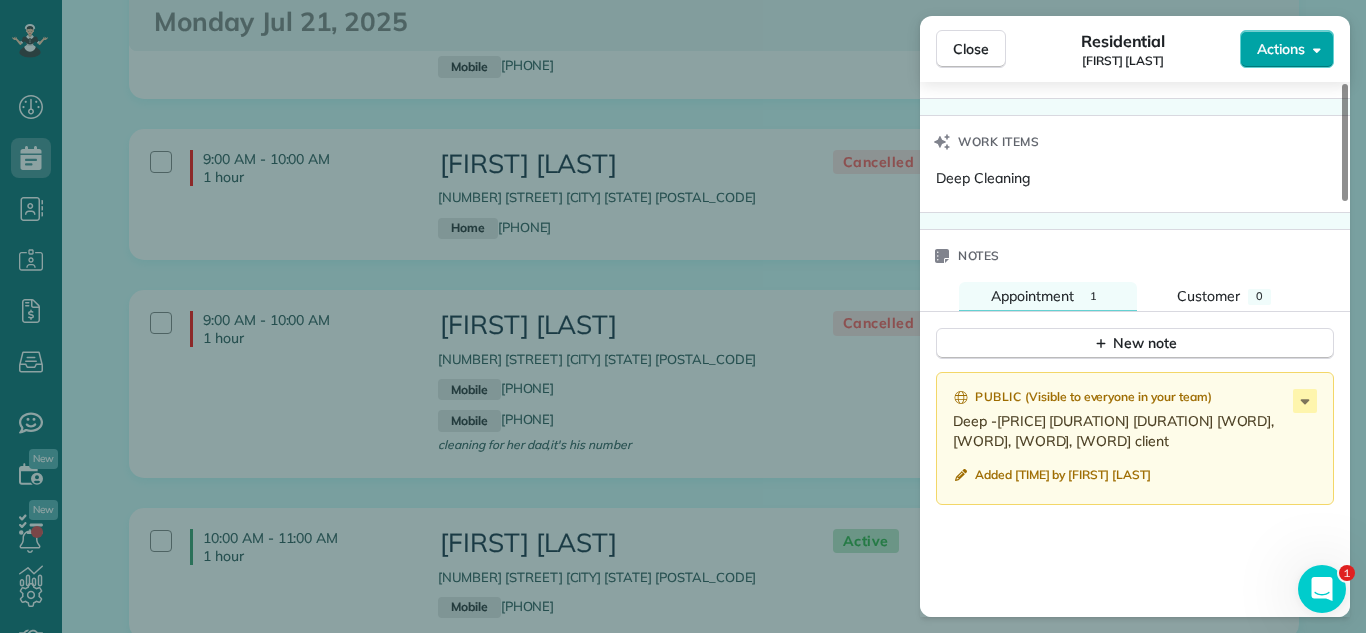 click on "Actions" at bounding box center (1287, 49) 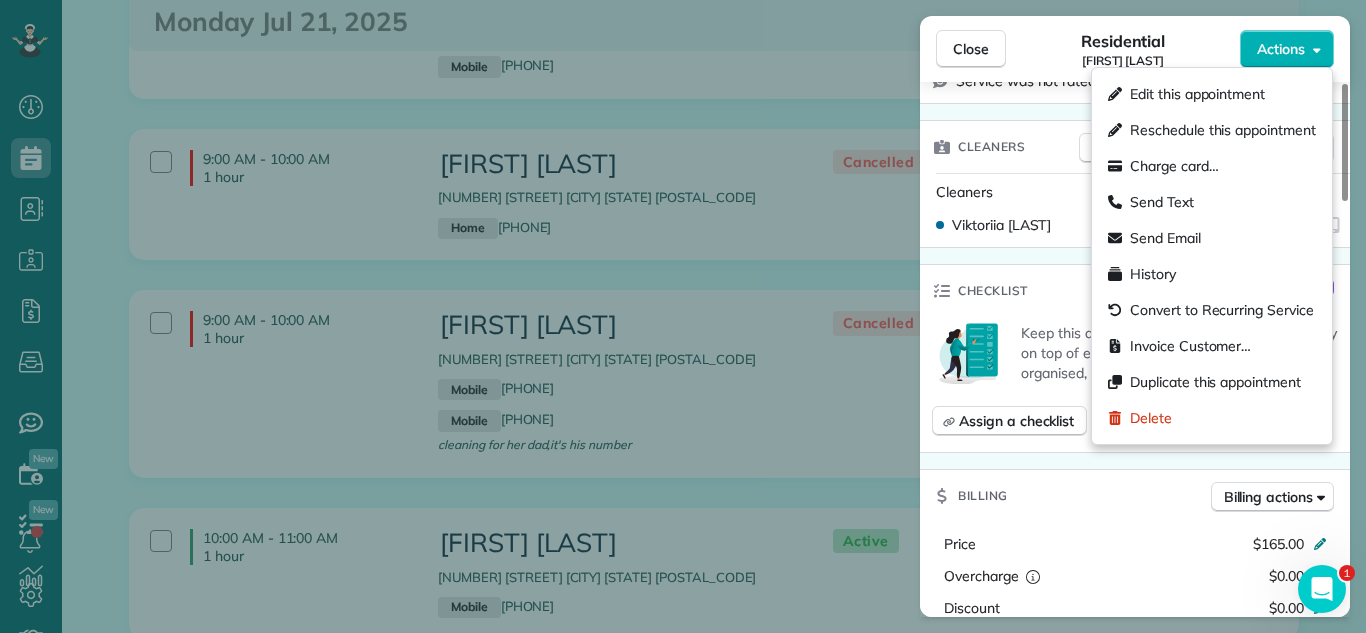 scroll, scrollTop: 0, scrollLeft: 0, axis: both 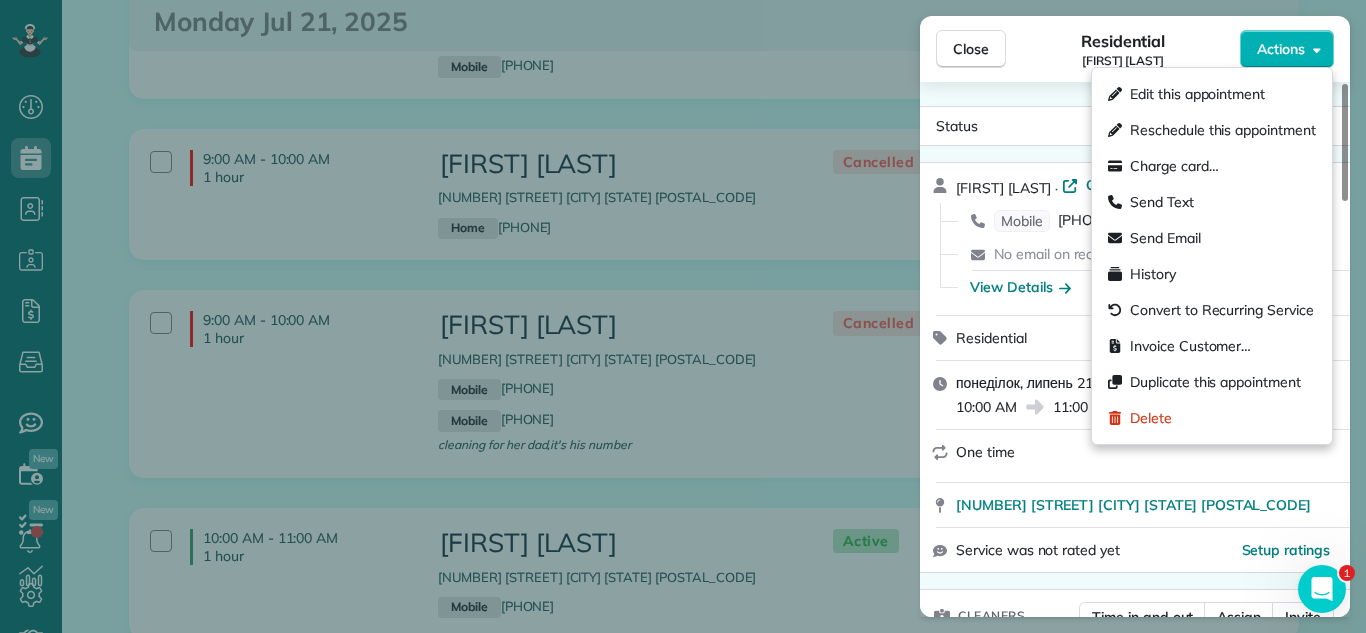 click on "Status Active Alan Nowawowski · Open profile Mobile (847) 812-3933 Copy No email on record Add email View Details Residential понеділок, липень 21, 2025 ( in 3 days ) 10:00 AM 11:00 AM 1 hours and 0 minutes One time 5606 Des Plaines Court Gurnee IL 60031 Service was not rated yet Setup ratings Cleaners Time in and out Assign Invite Cleaners Viktoriia   Boiko 10:00 AM 11:00 AM Checklist Try Now Keep this appointment up to your standards. Stay on top of every detail, keep your cleaners organised, and your client happy. Assign a checklist Watch a 5 min demo Billing Billing actions Price $165.00 Overcharge $0.00 Discount $0.00 Coupon discount - Primary tax - Secondary tax - Total appointment price $165.00 Tips collected New feature! $0.00 Unpaid Mark as paid Total including tip $165.00 Get paid online in no-time! Send an invoice and reward your cleaners with tips Charge customer credit card Appointment custom fields Check No Credit Card No Cash No Invoice No Zelle Yes Work items Deep Cleaning   1" at bounding box center [1135, 1295] 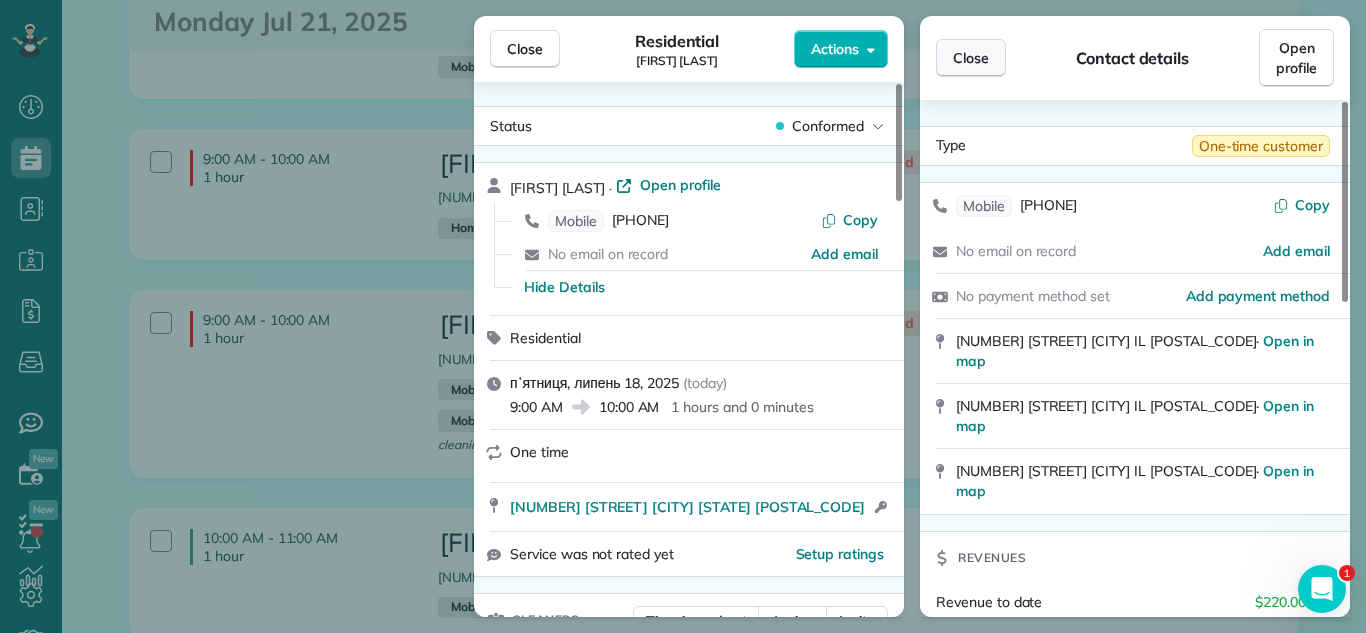 click on "Close" at bounding box center [971, 58] 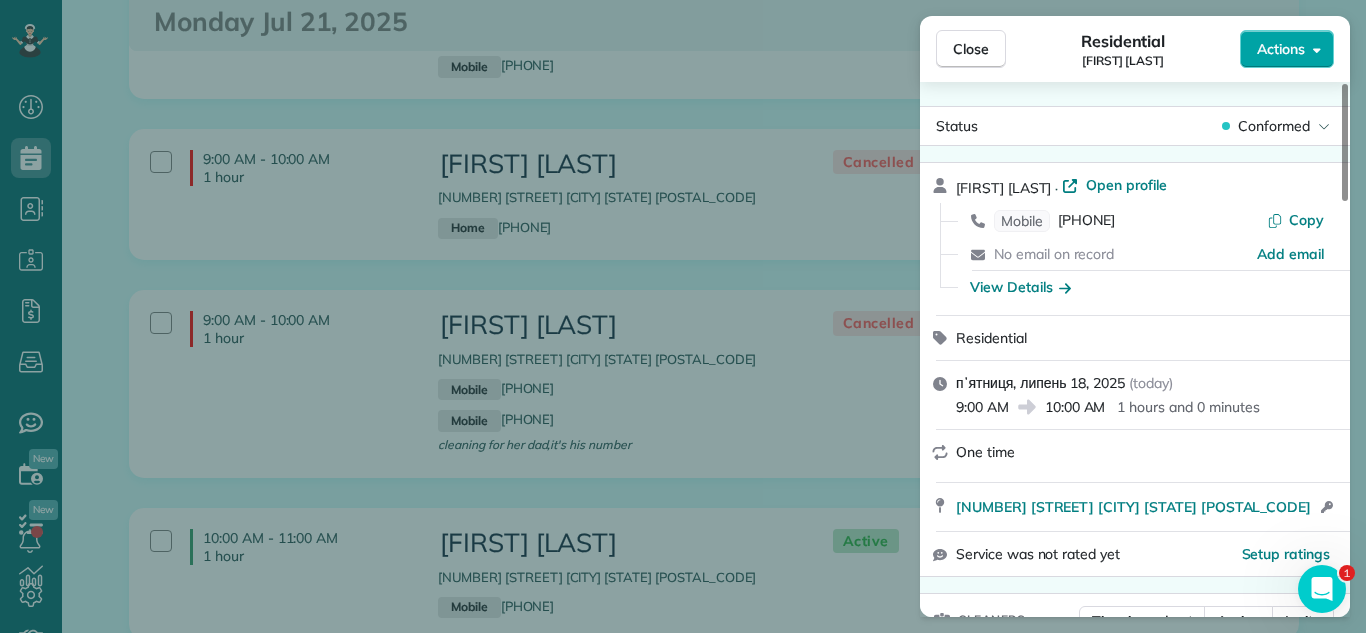 click on "Close" at bounding box center [971, 49] 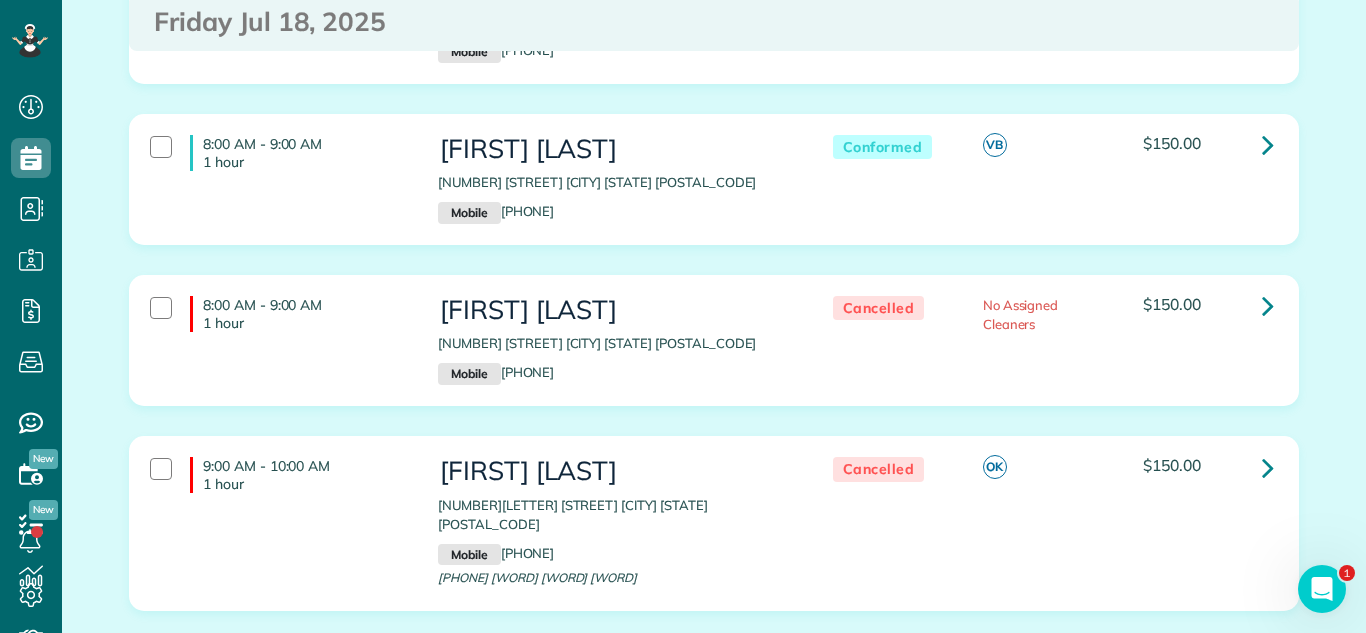 scroll, scrollTop: 699, scrollLeft: 0, axis: vertical 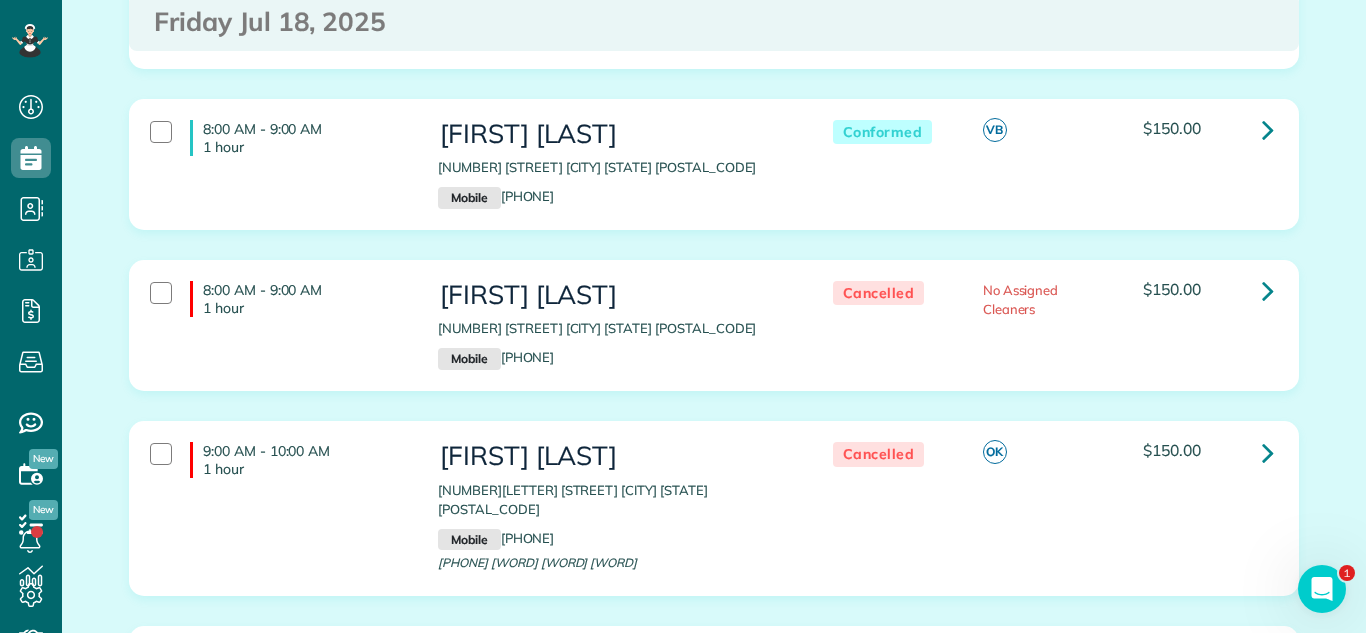 click on "8:00 AM -  9:00 AM
1 hour
Mike Berendt
1259 North Wood Street Chicago IL 60622
Mobile
(224) 205-0442
Cancelled
No Assigned Cleaners
$150.00" at bounding box center [714, 340] 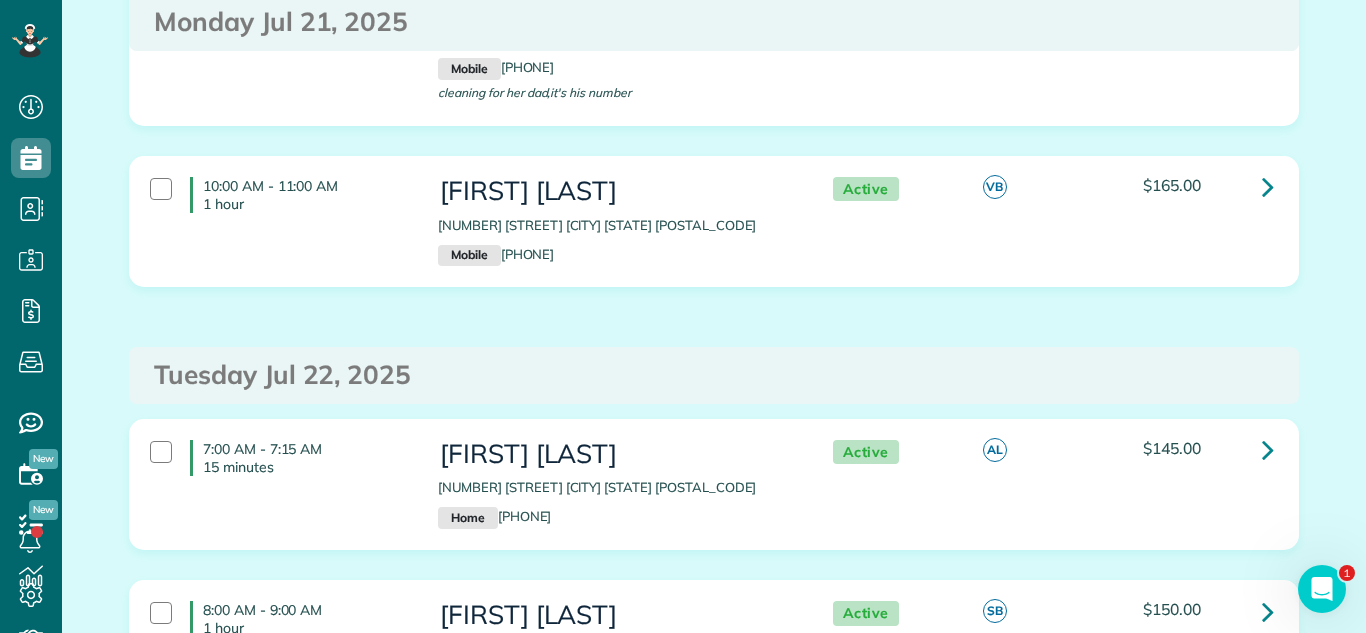 scroll, scrollTop: 4481, scrollLeft: 0, axis: vertical 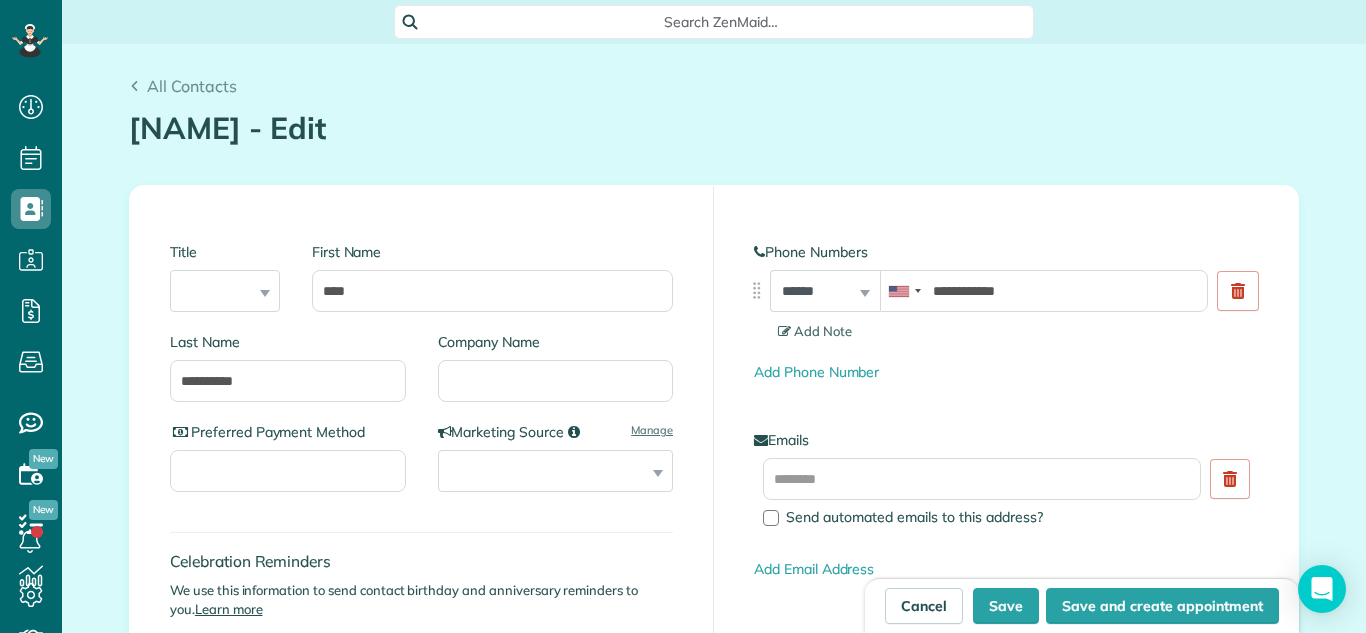 type on "**********" 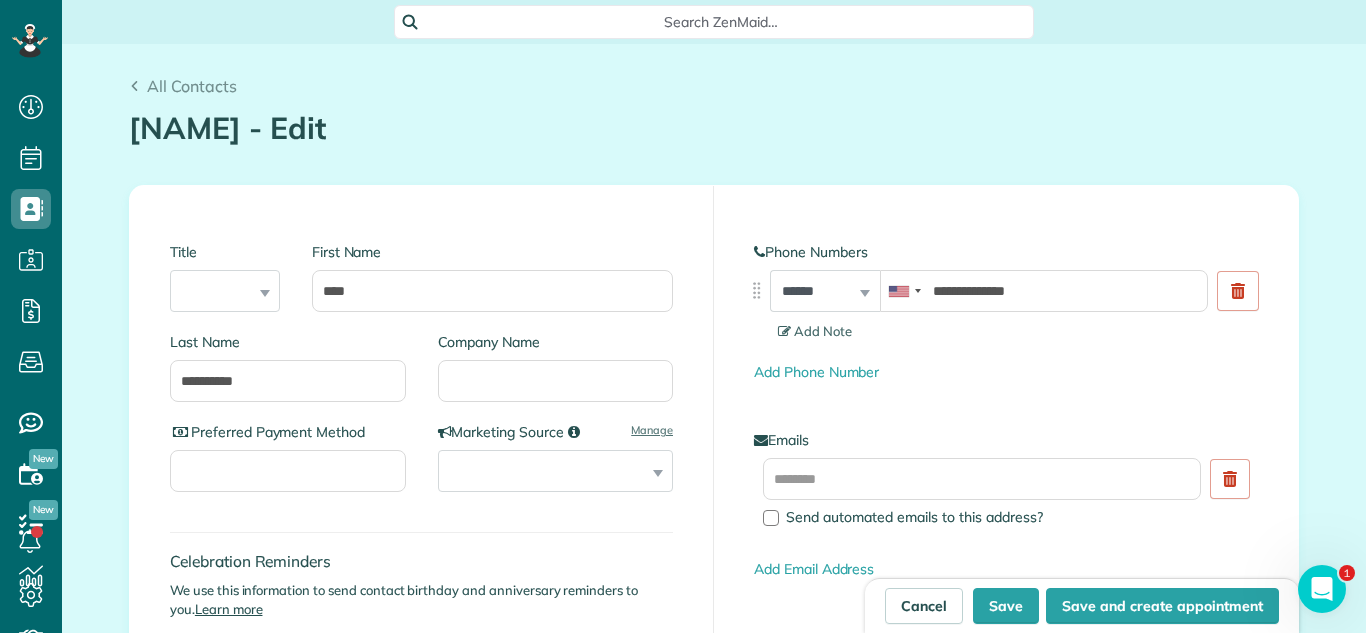 scroll, scrollTop: 0, scrollLeft: 0, axis: both 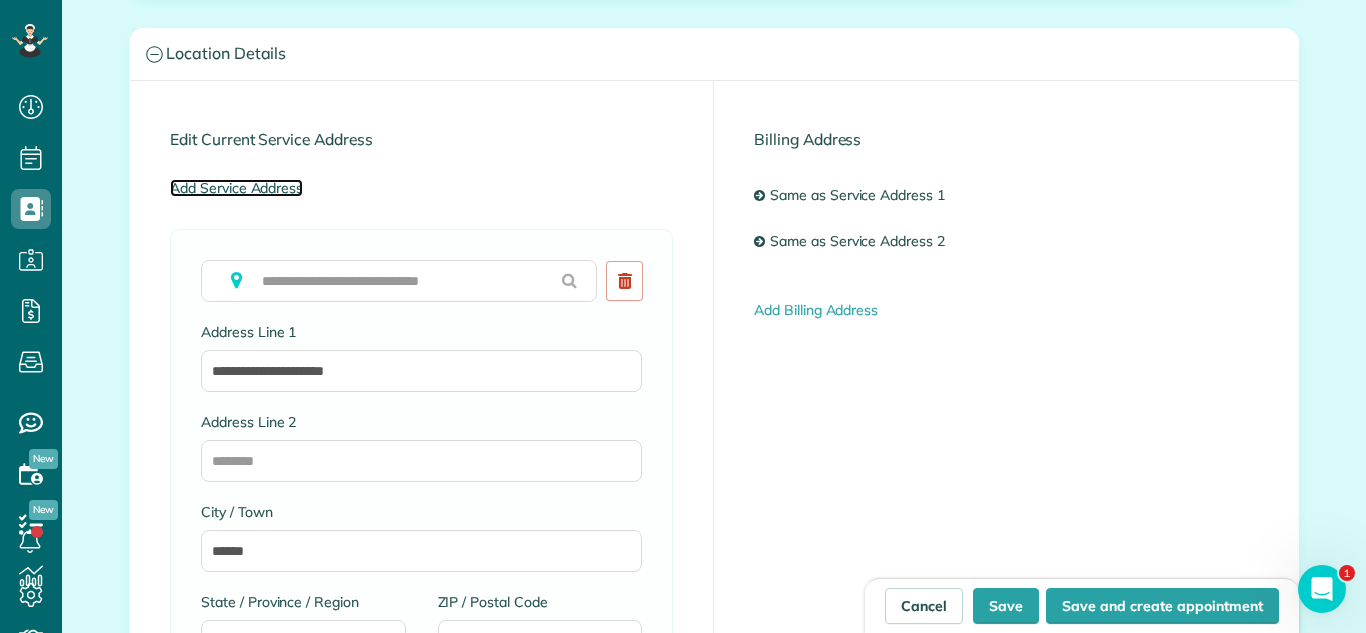 click on "Add Service Address" at bounding box center [236, 188] 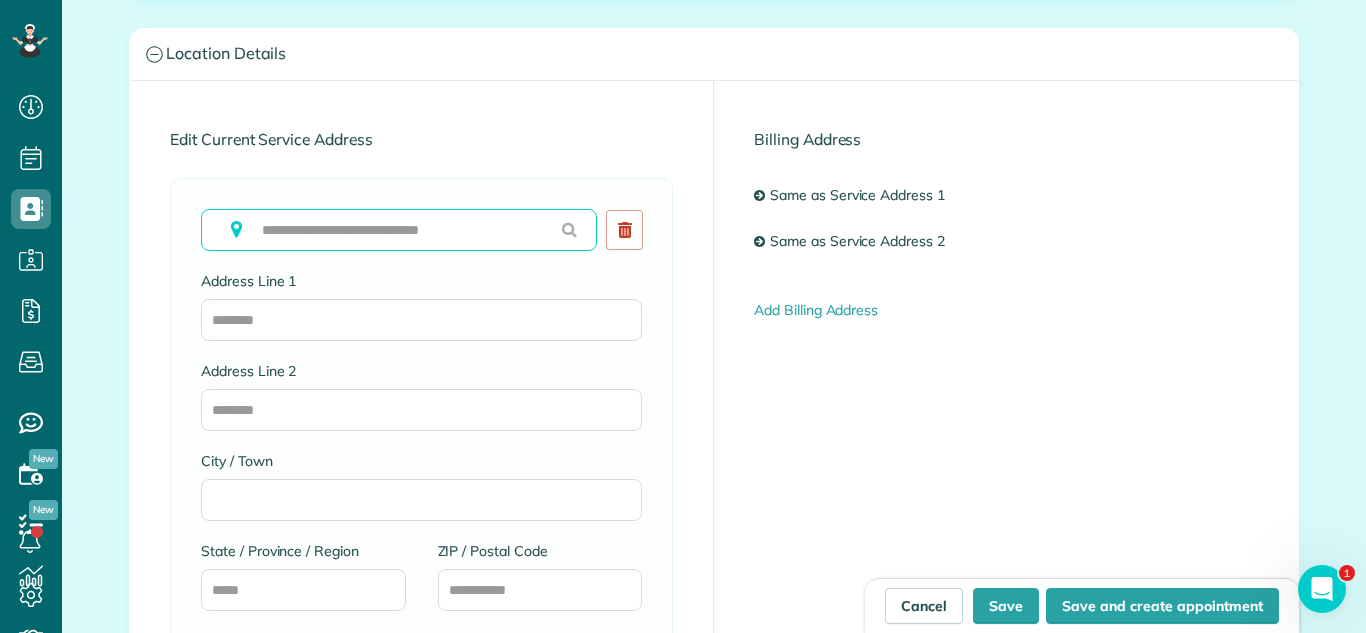 click at bounding box center (399, 230) 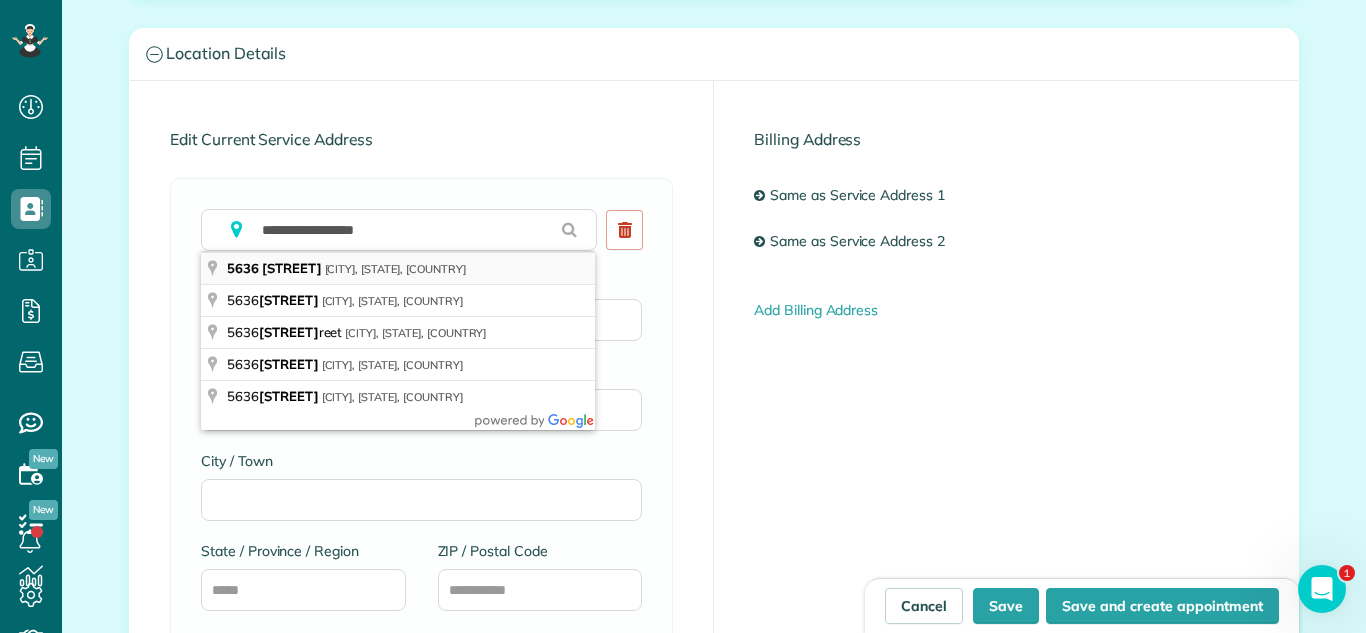 type on "**********" 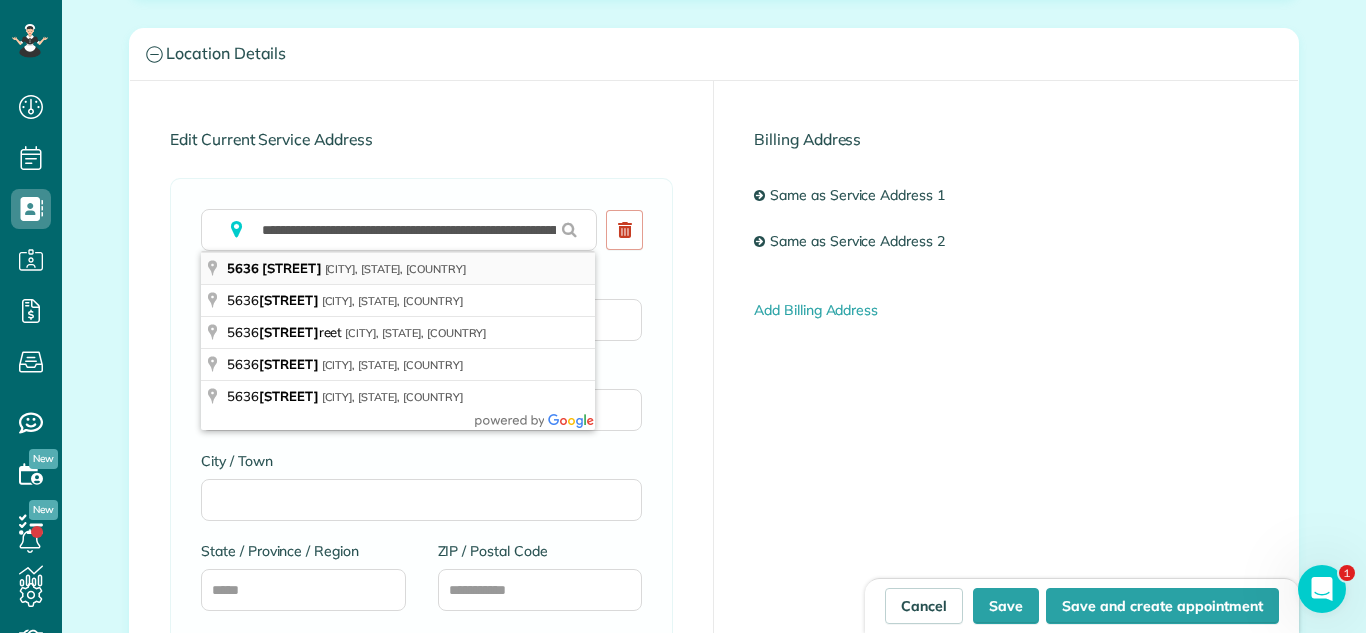 type on "**********" 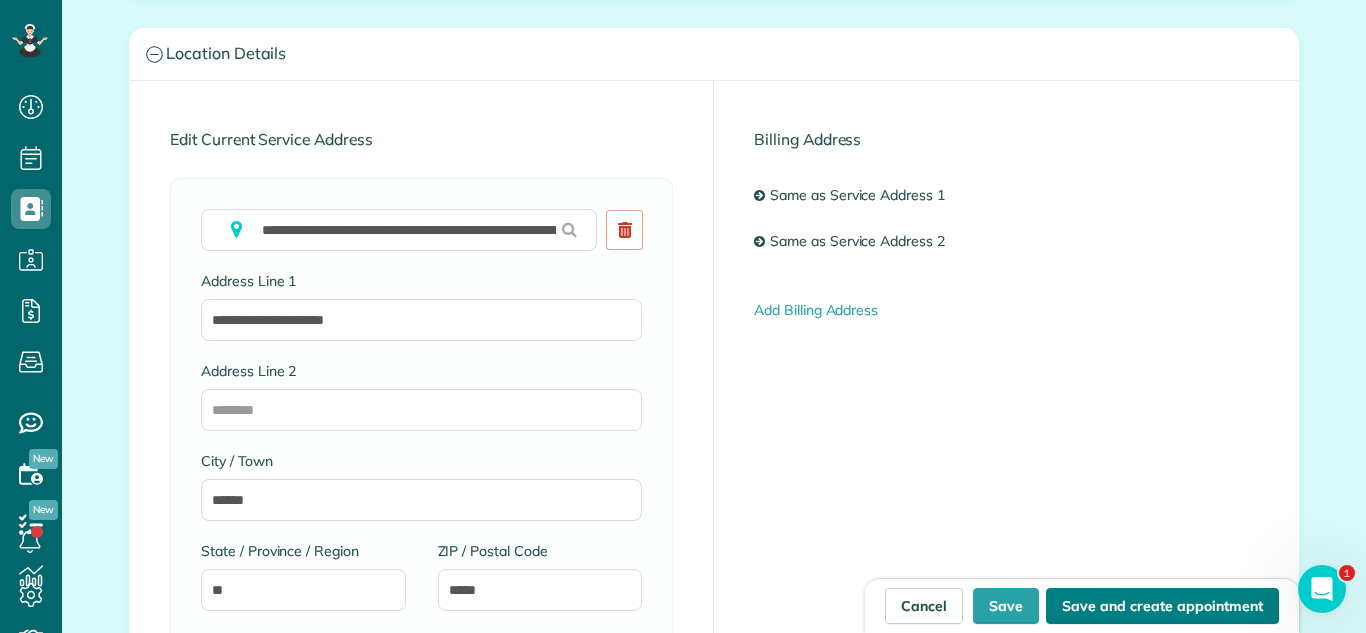 click on "Save and create appointment" at bounding box center [1162, 606] 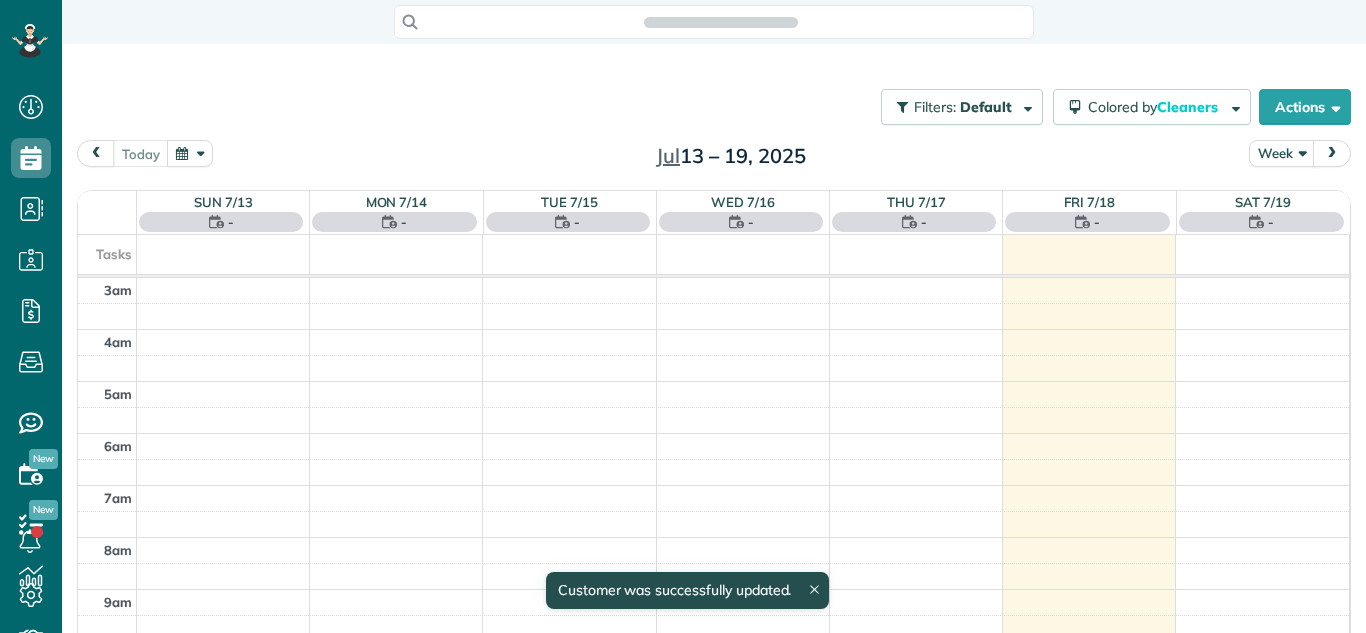 scroll, scrollTop: 0, scrollLeft: 0, axis: both 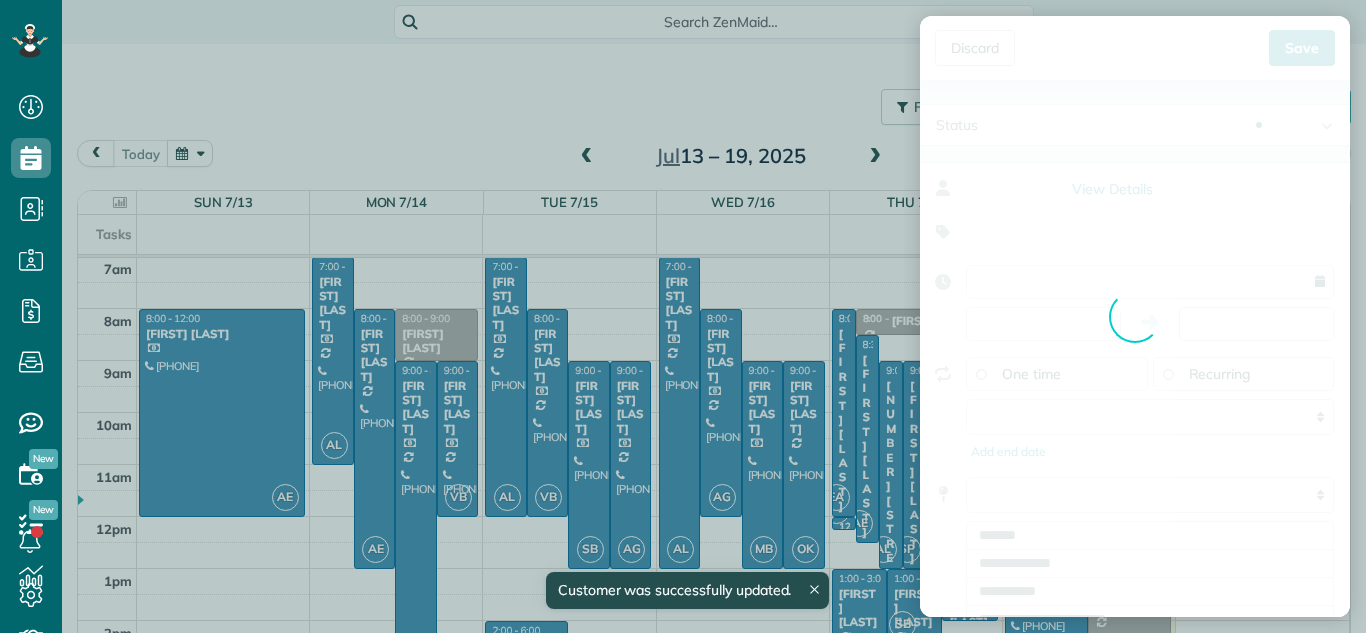 type on "**********" 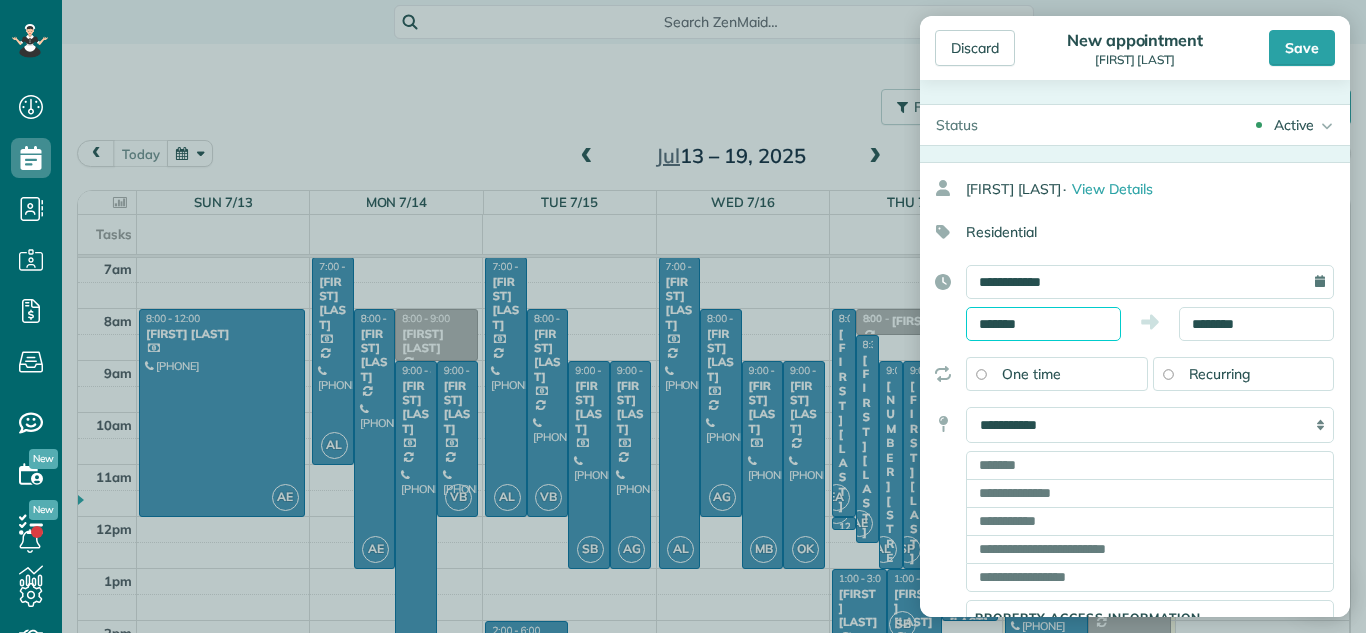 click on "Dashboard
Scheduling
Calendar View
List View
Dispatch View - Weekly scheduling (Beta)" at bounding box center [683, 316] 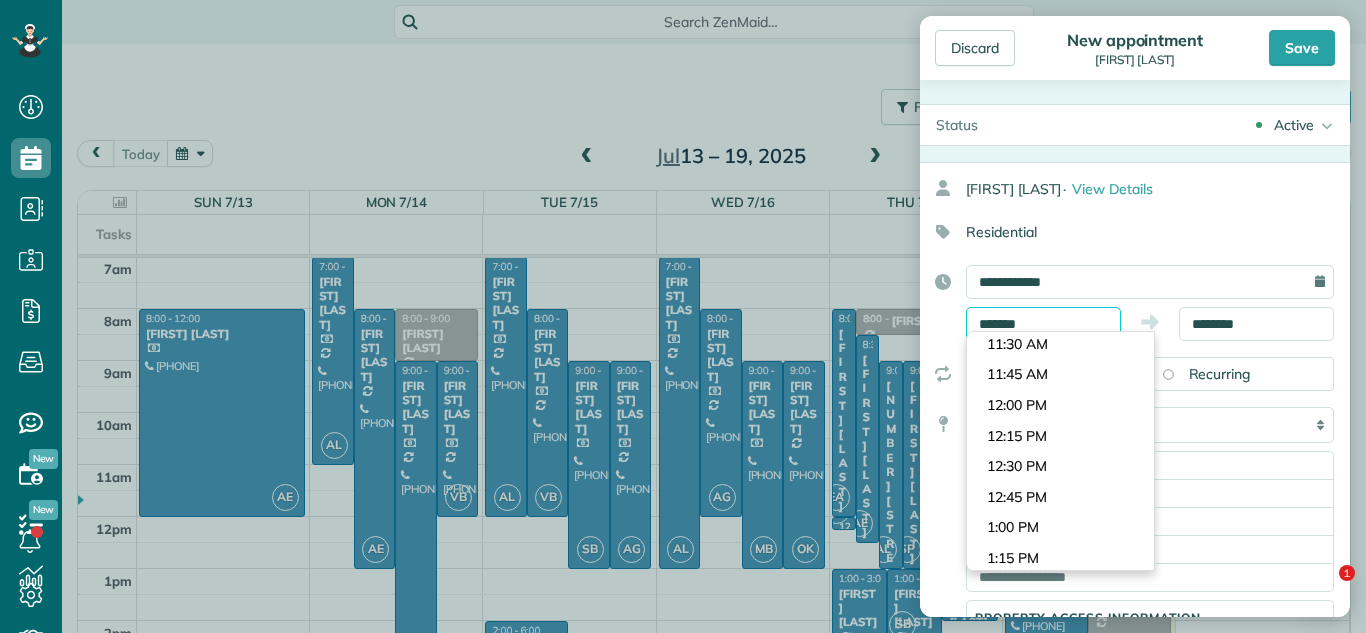scroll, scrollTop: 1633, scrollLeft: 0, axis: vertical 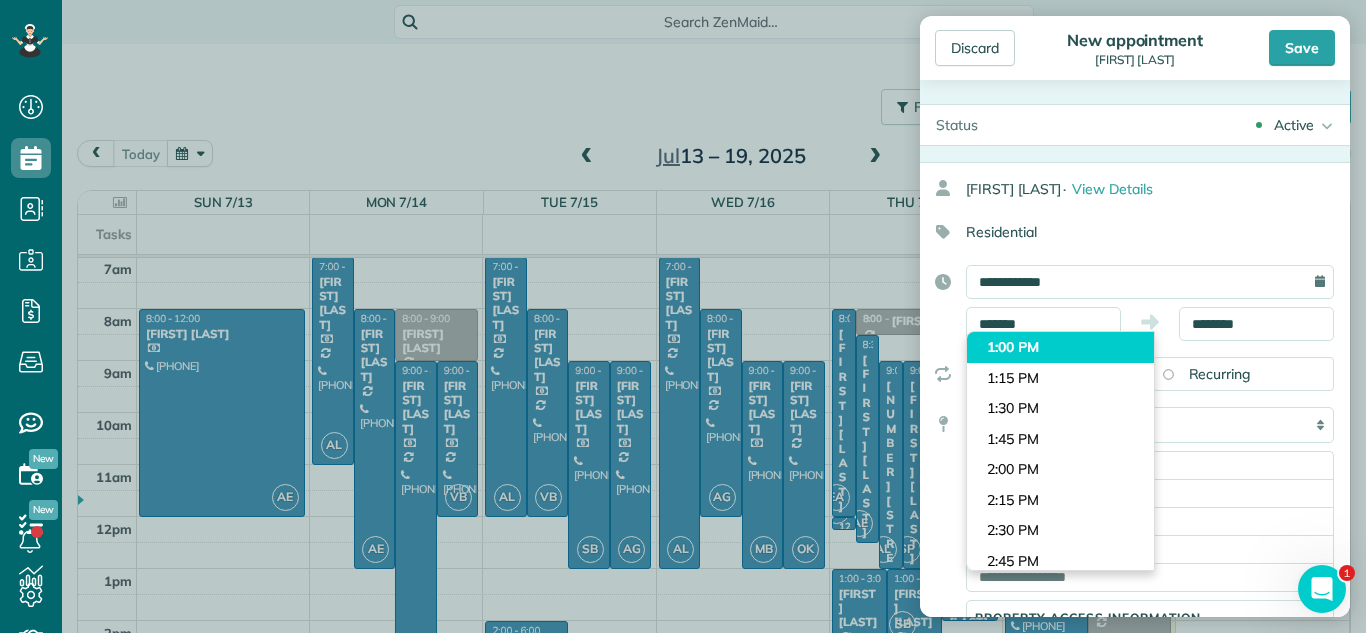 type on "*******" 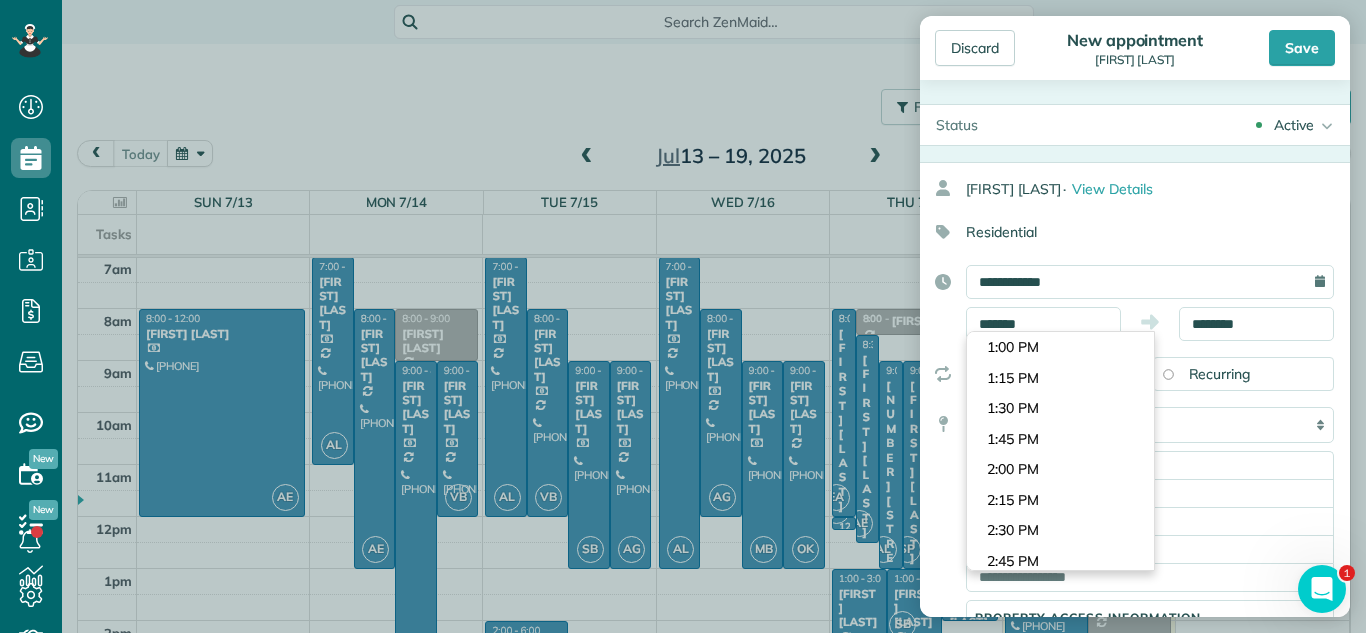 drag, startPoint x: 1065, startPoint y: 354, endPoint x: 1194, endPoint y: 357, distance: 129.03488 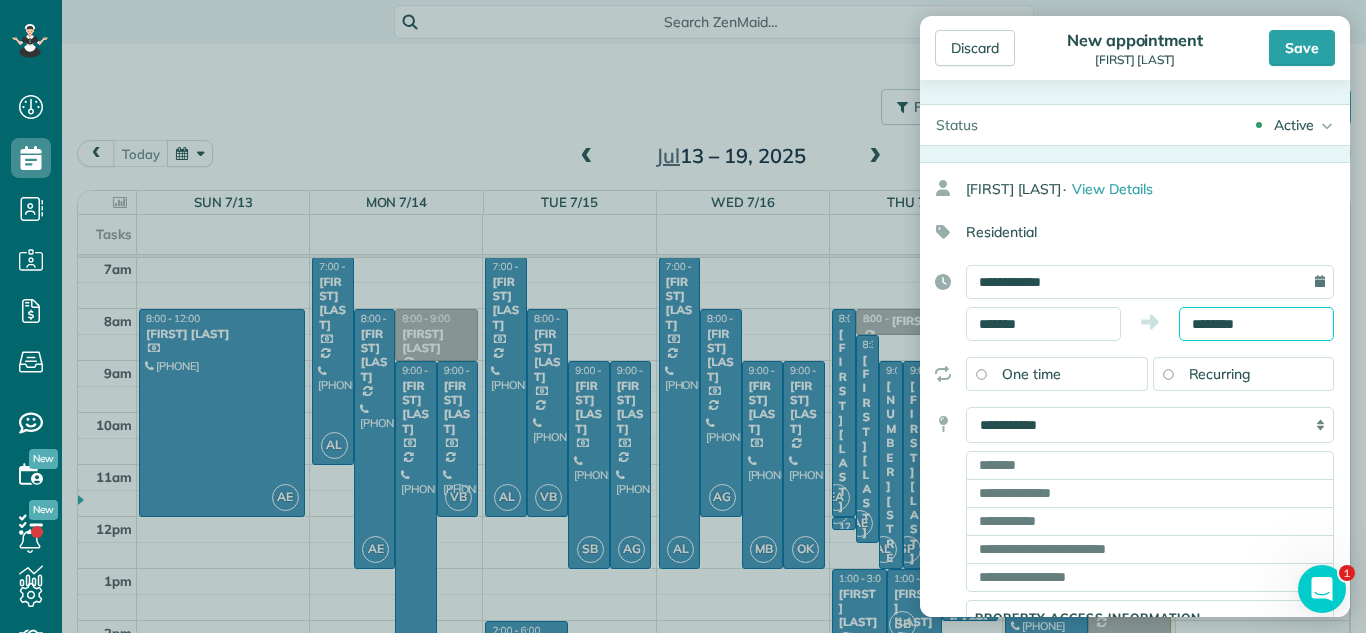 click on "********" at bounding box center [1256, 324] 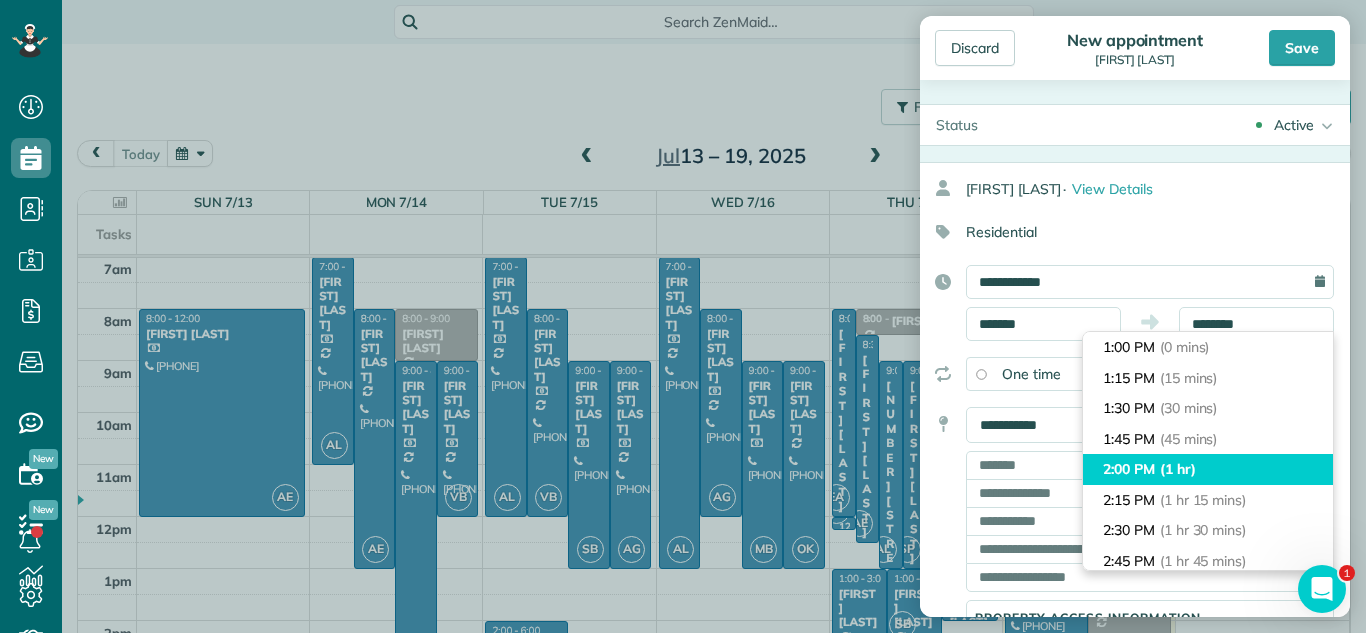 type on "*******" 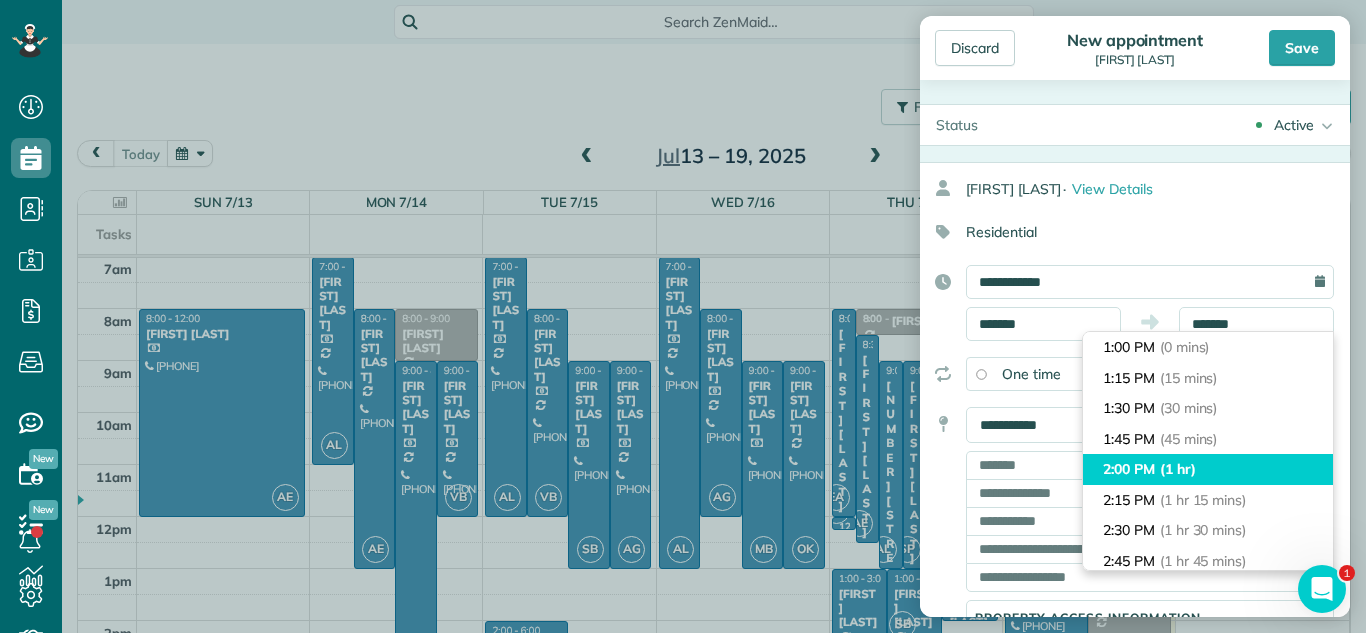 click on "2:00 PM  (1 hr)" at bounding box center [1208, 469] 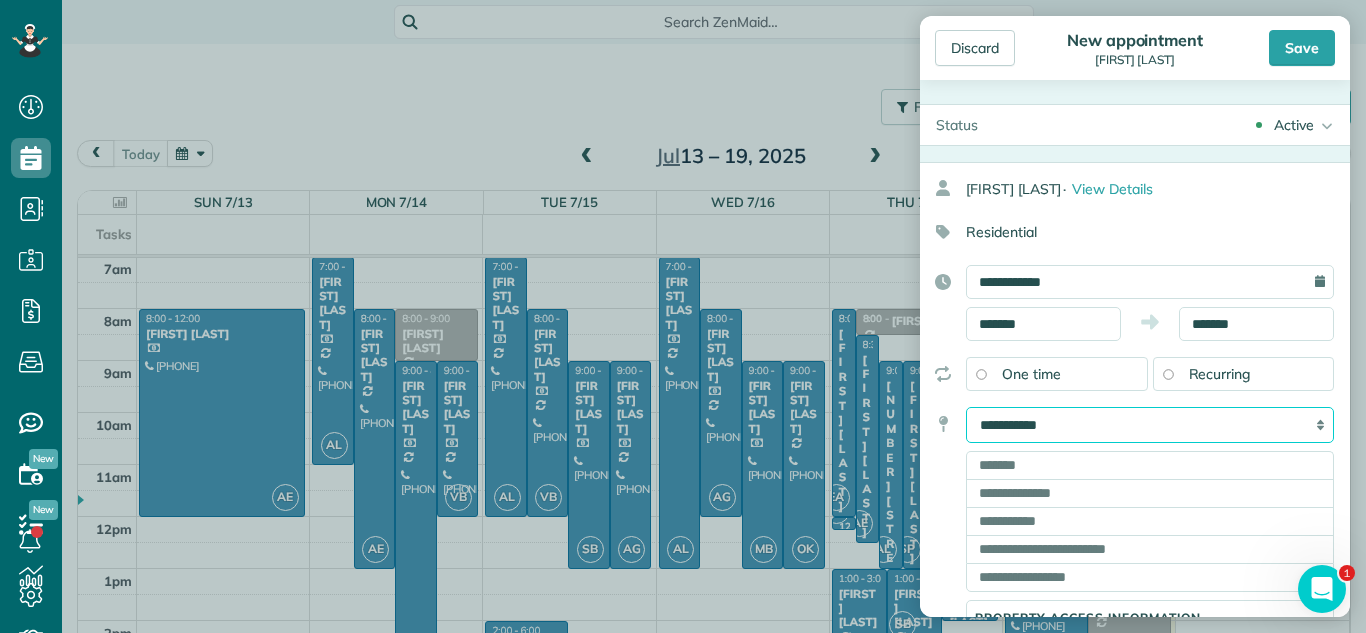 click on "**********" at bounding box center (1150, 425) 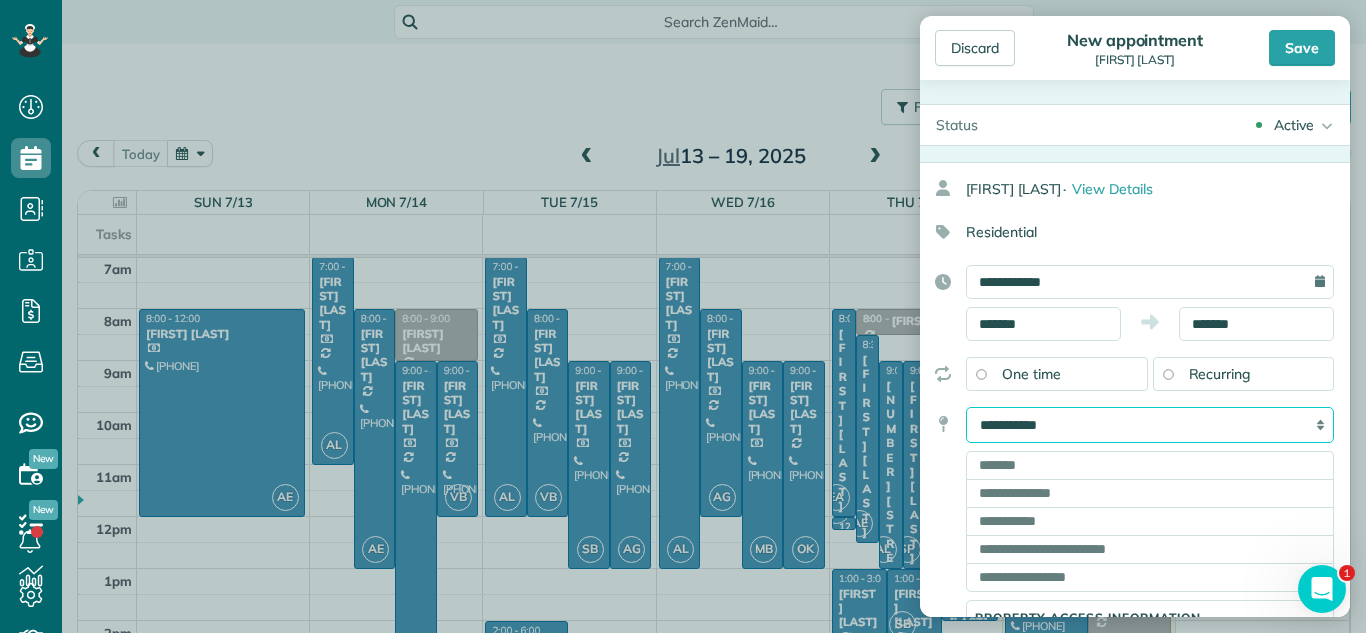 select on "*******" 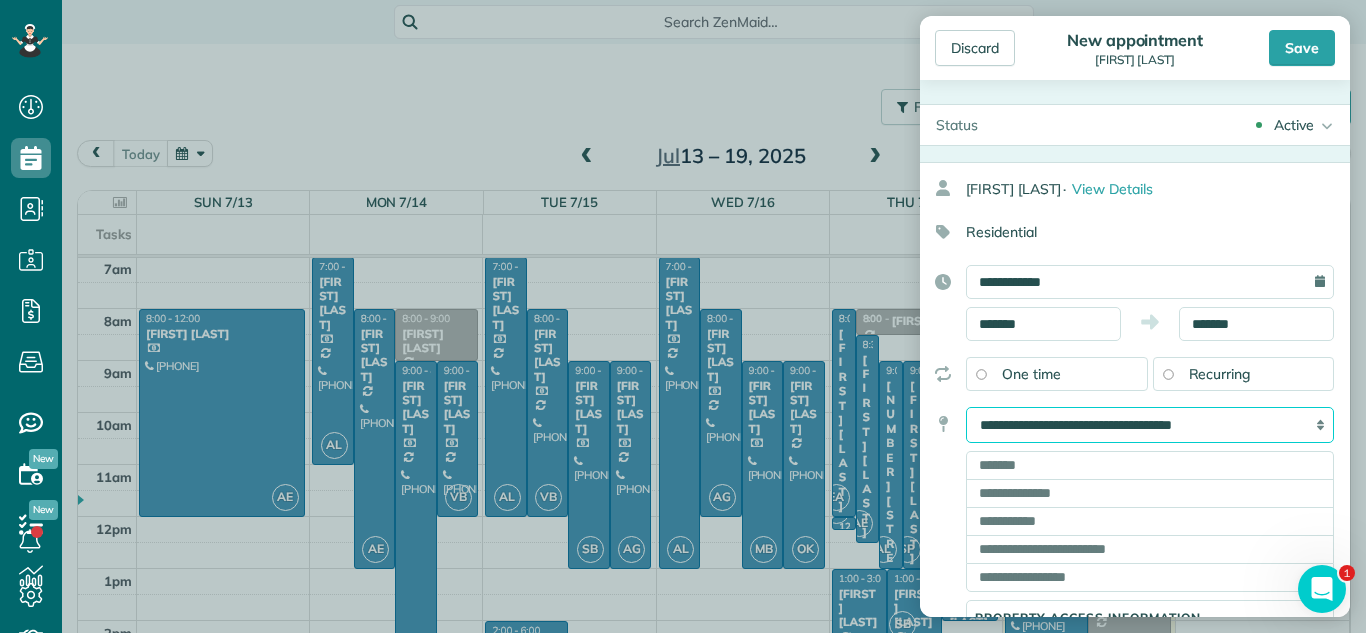 click on "**********" at bounding box center [1150, 425] 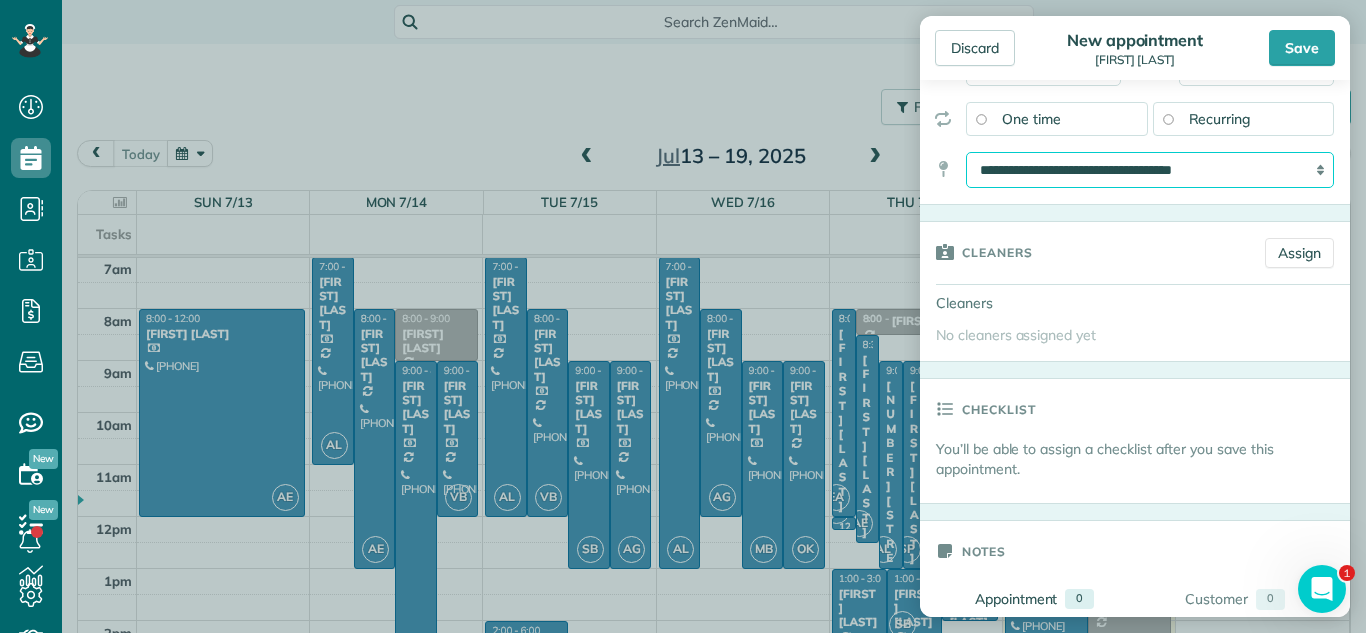scroll, scrollTop: 225, scrollLeft: 0, axis: vertical 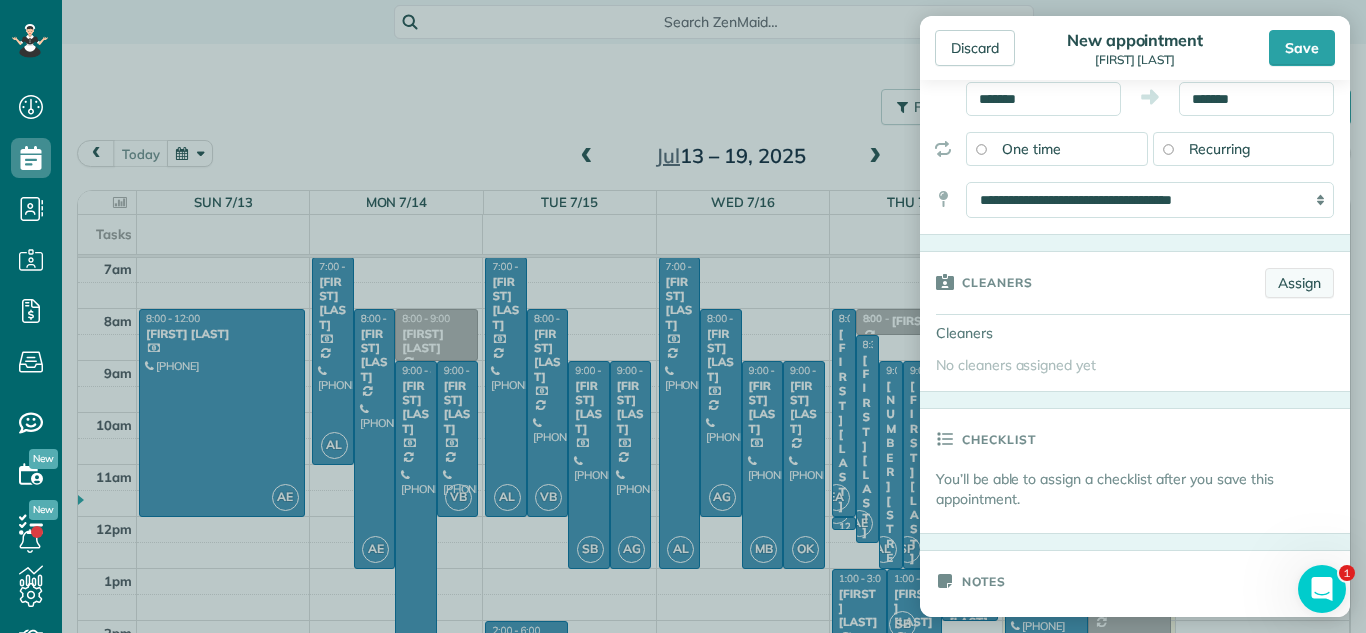 click on "Assign" at bounding box center (1299, 283) 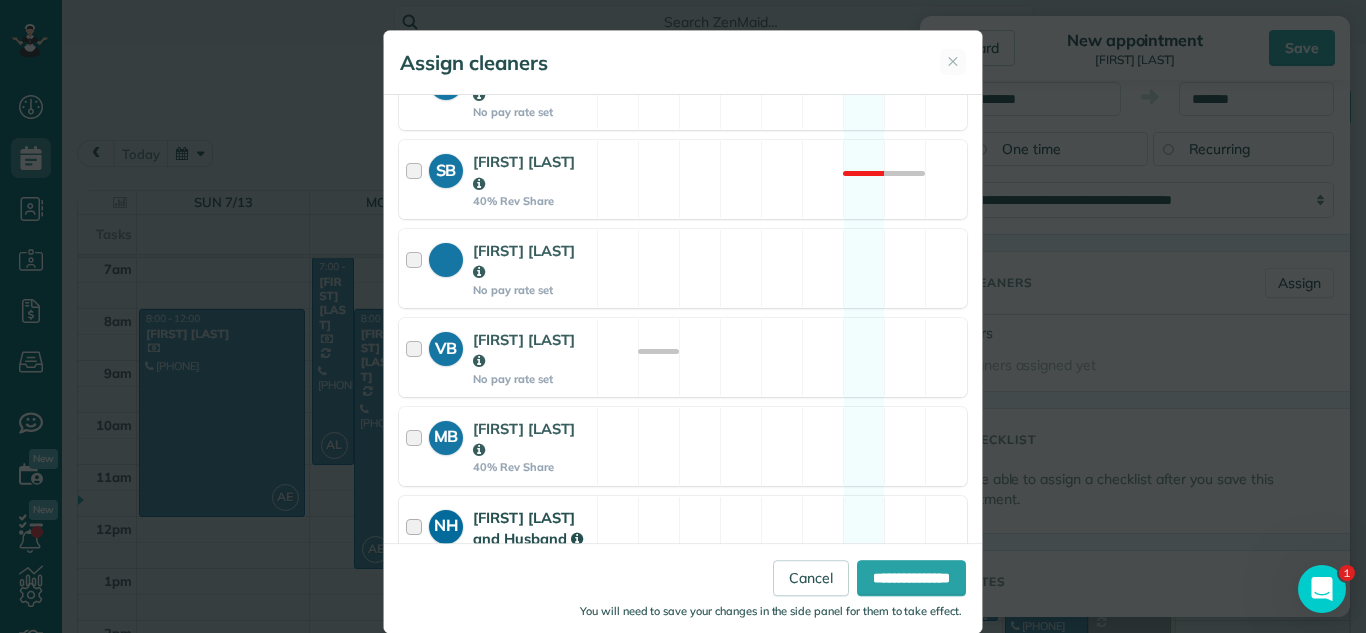 scroll, scrollTop: 632, scrollLeft: 0, axis: vertical 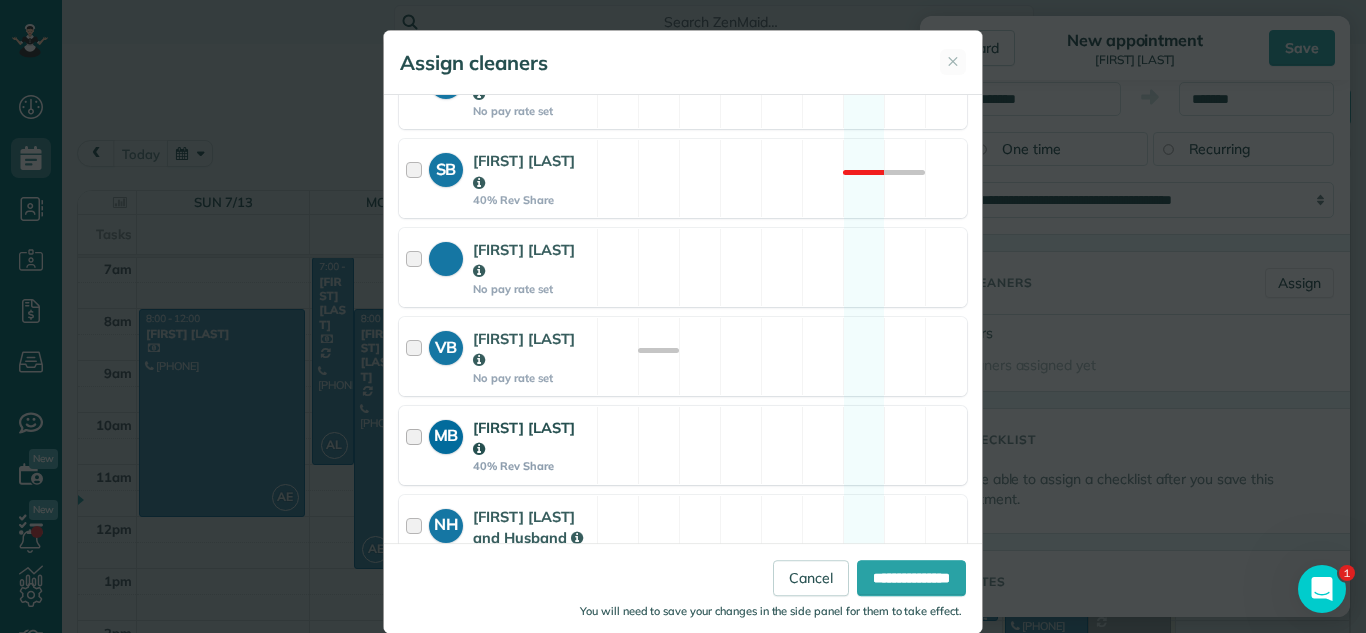 click on "MB
Matilde Benitez
40% Rev Share
Available" at bounding box center [683, 445] 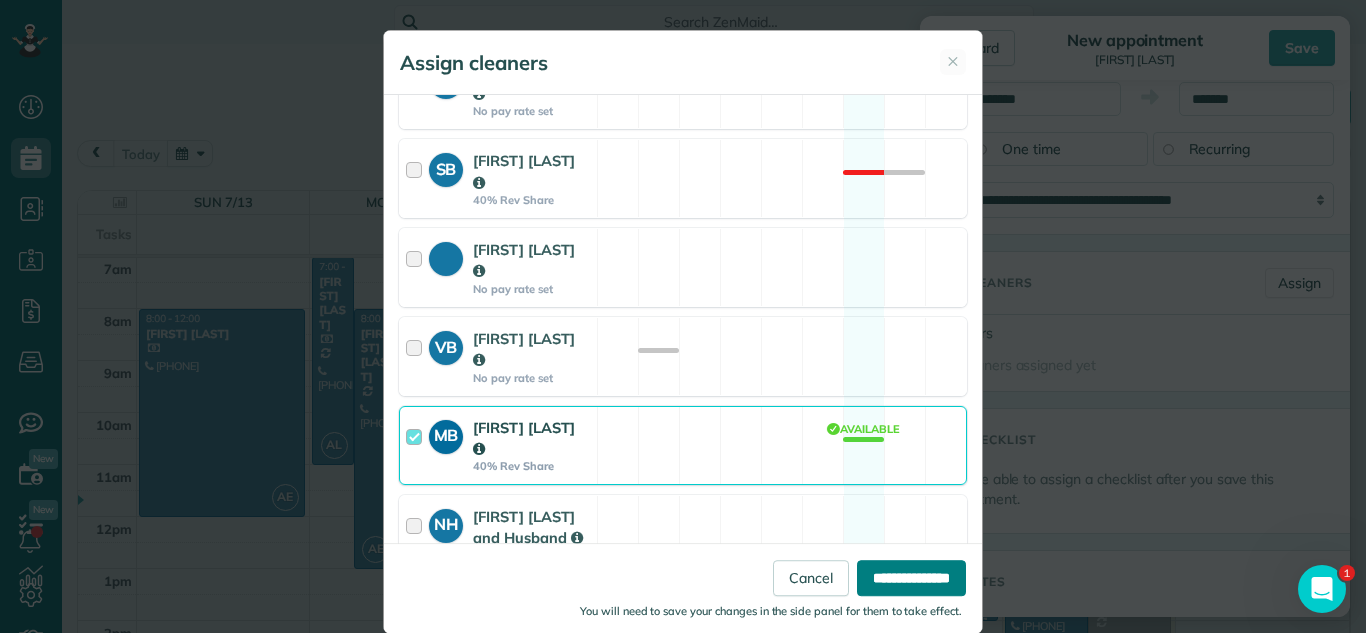 click on "**********" at bounding box center (911, 578) 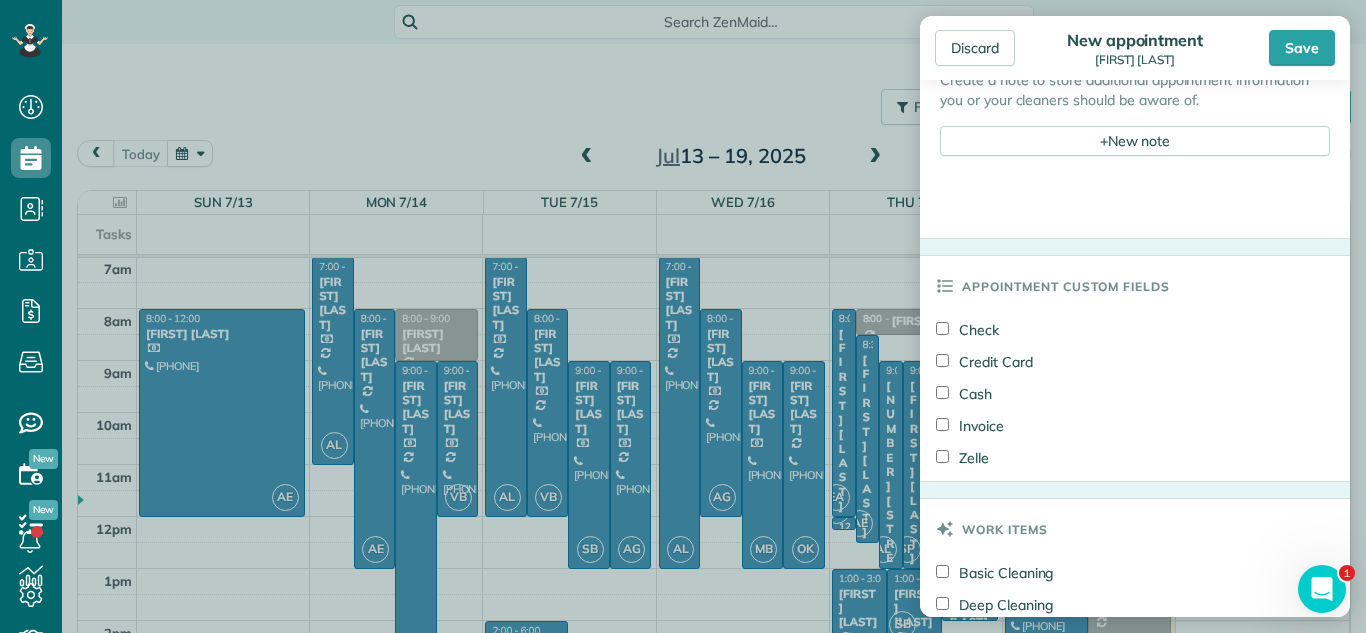 scroll, scrollTop: 855, scrollLeft: 0, axis: vertical 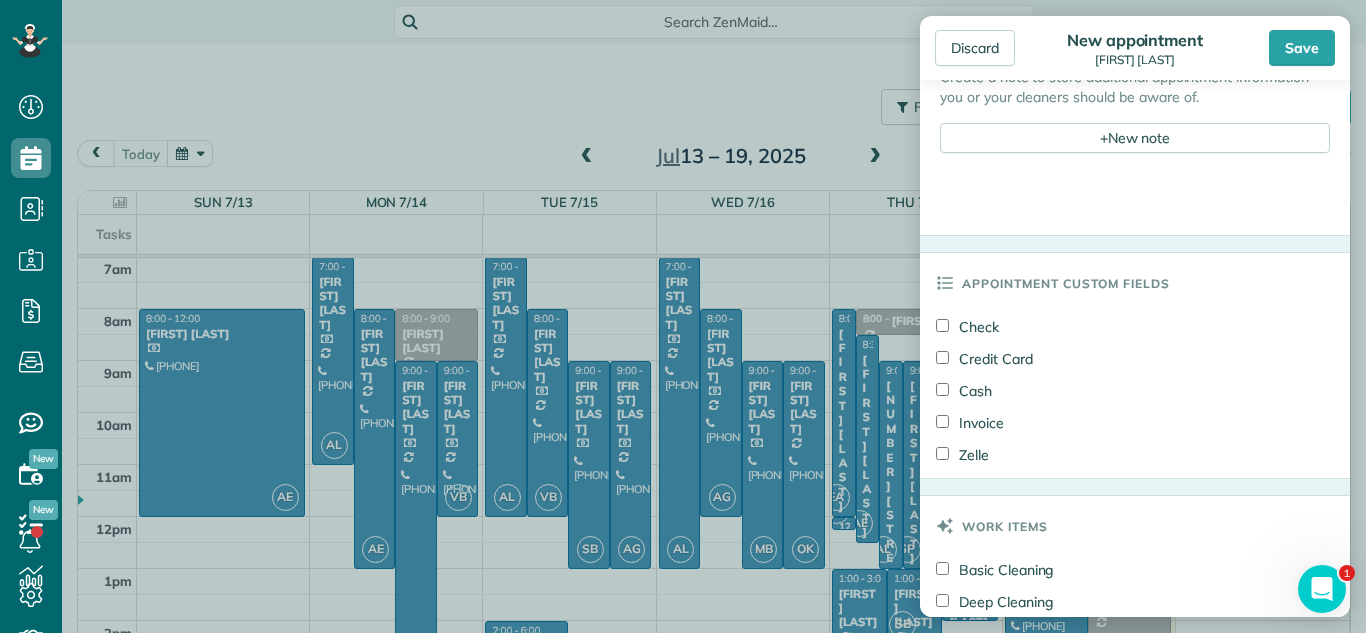 click on "Zelle" at bounding box center [962, 455] 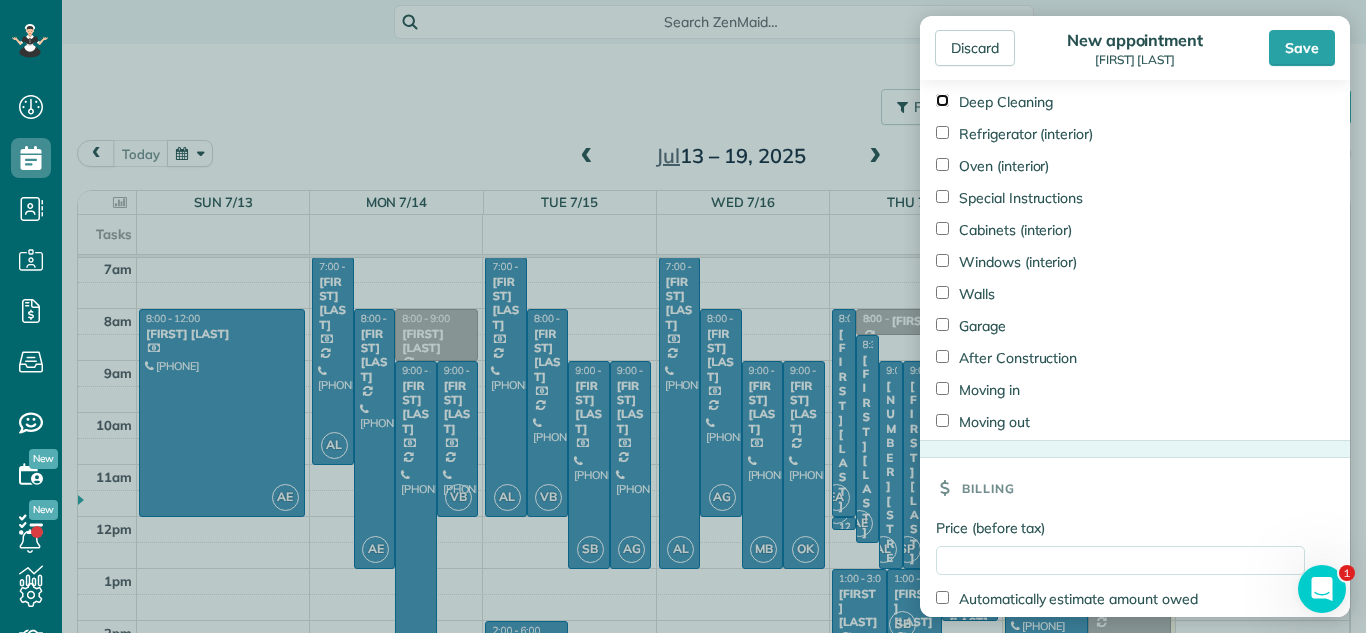 scroll, scrollTop: 1372, scrollLeft: 0, axis: vertical 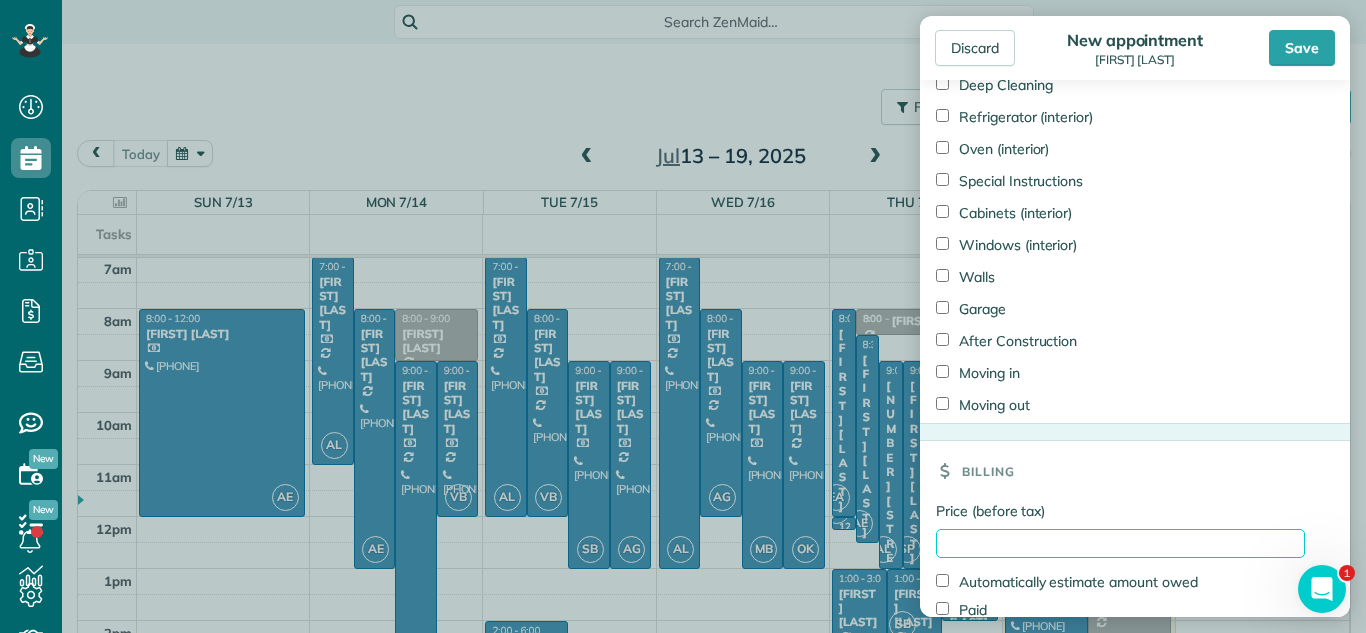 click on "Price (before tax)" at bounding box center [1120, 543] 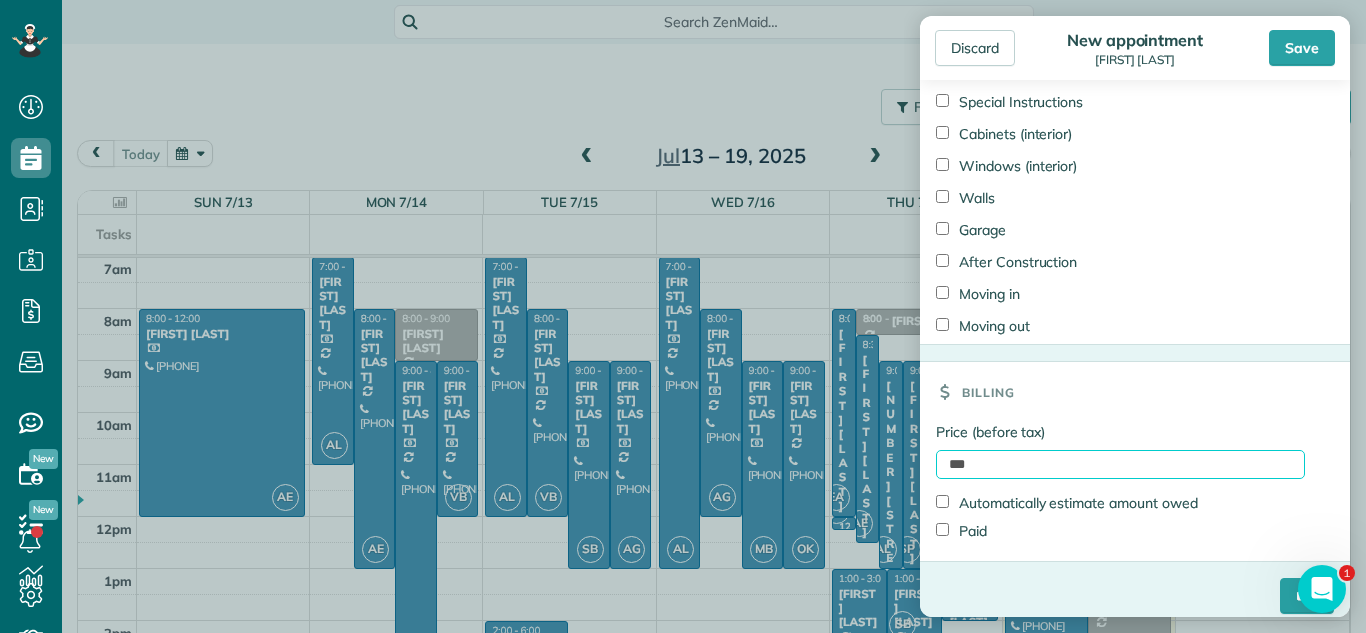 type on "***" 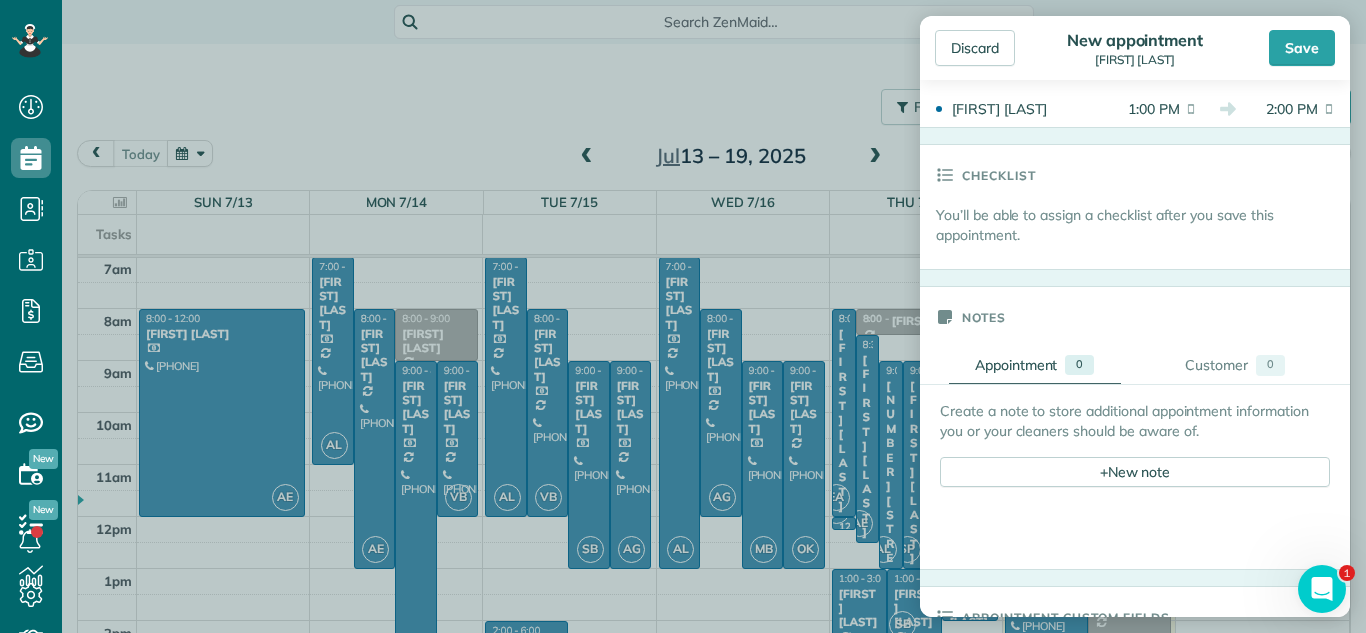 scroll, scrollTop: 515, scrollLeft: 0, axis: vertical 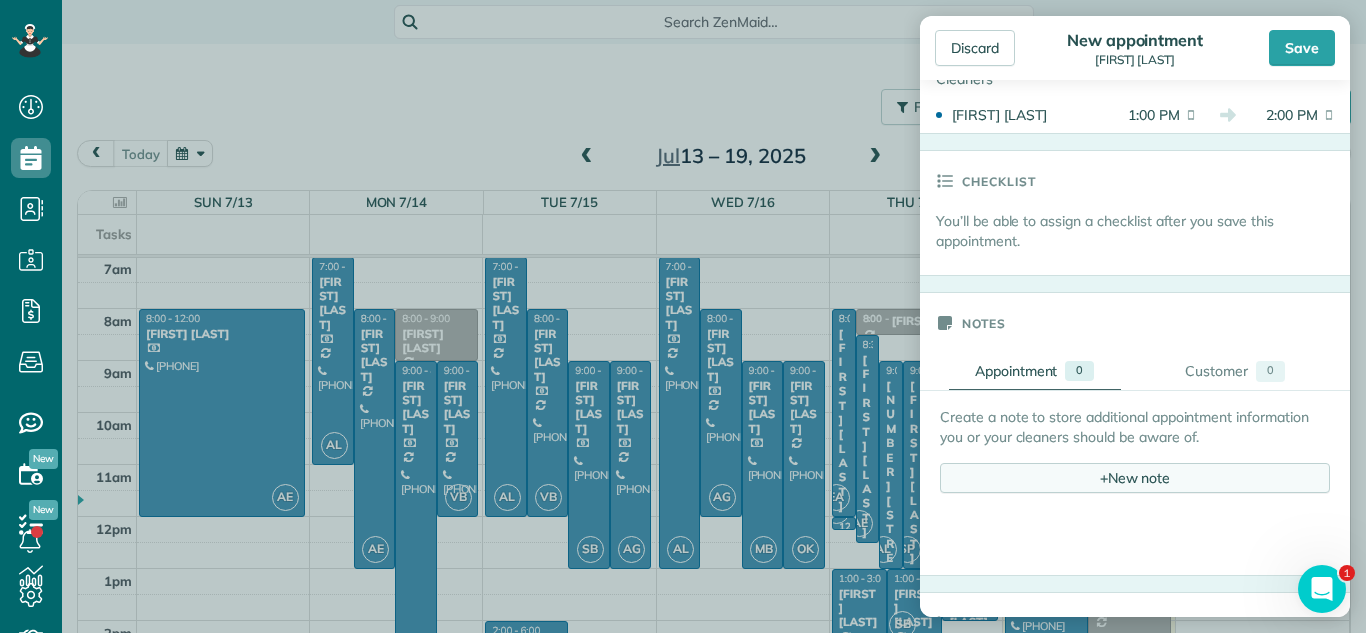 click on "+ New note" at bounding box center [1135, 478] 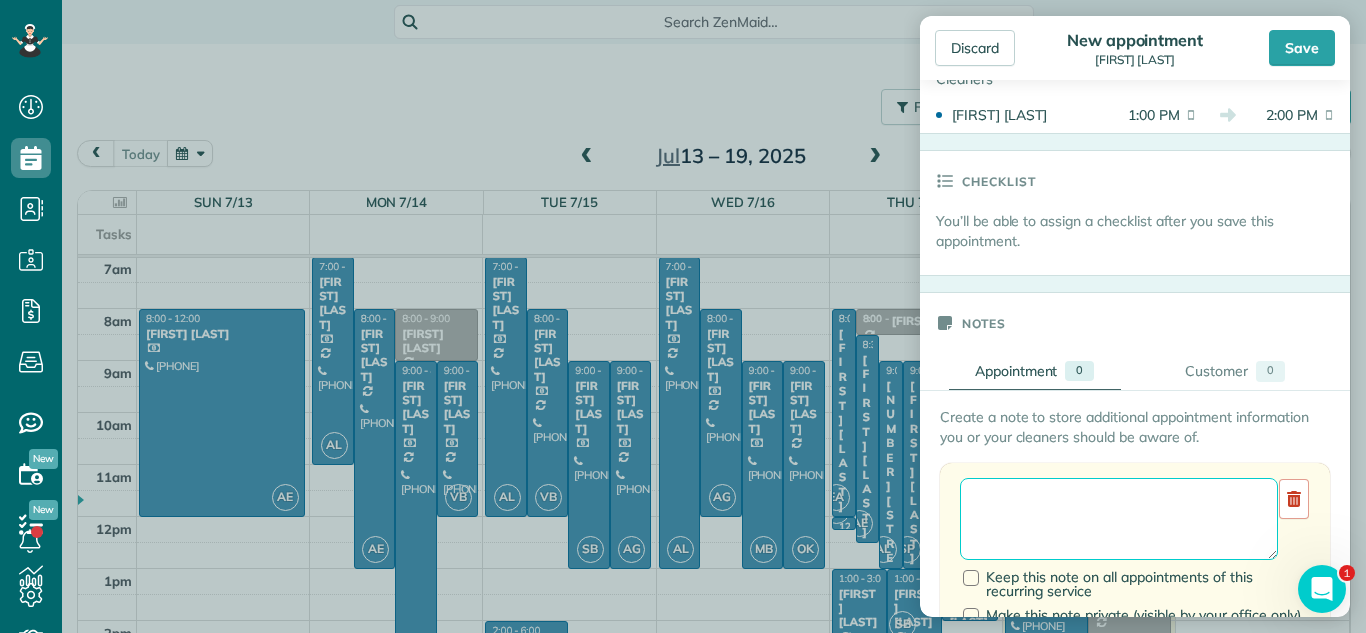 click at bounding box center [1119, 519] 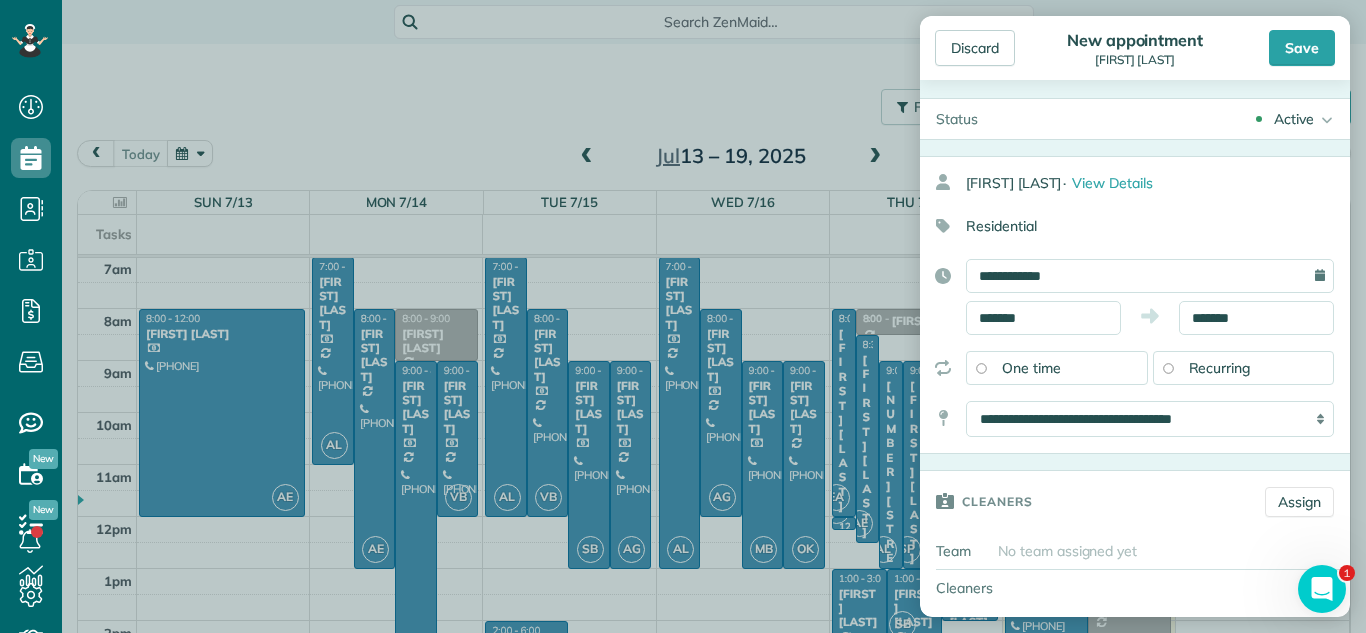 scroll, scrollTop: 0, scrollLeft: 0, axis: both 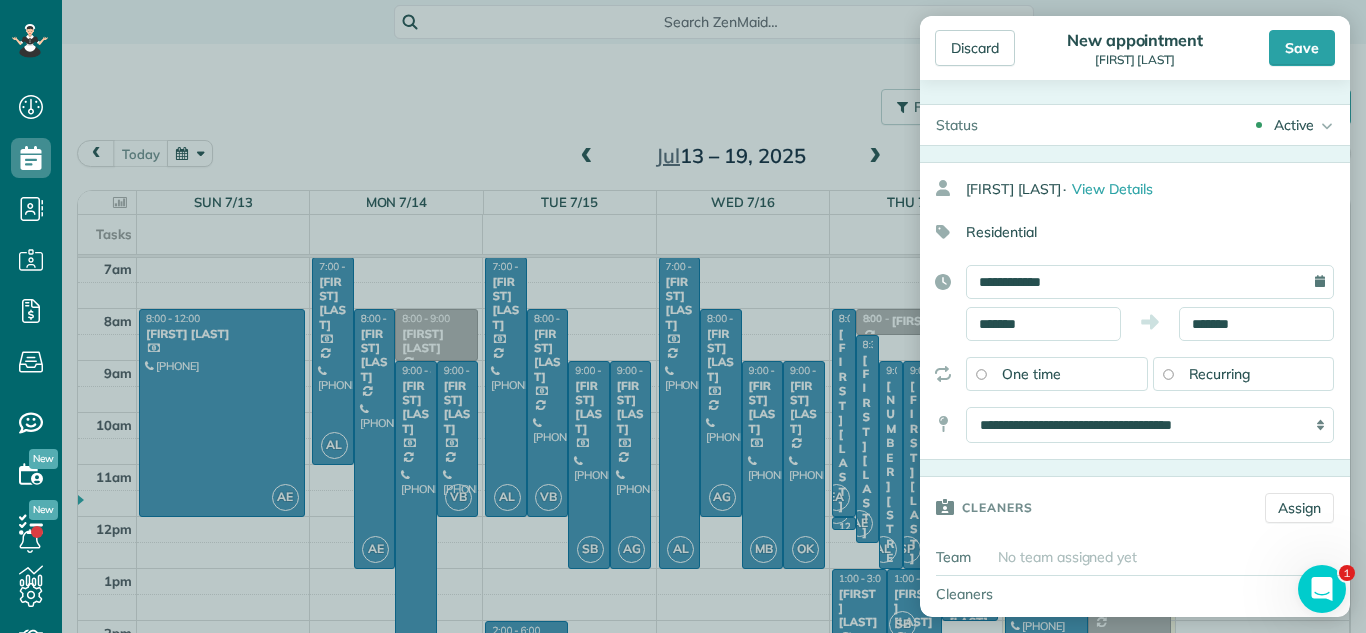 type on "**********" 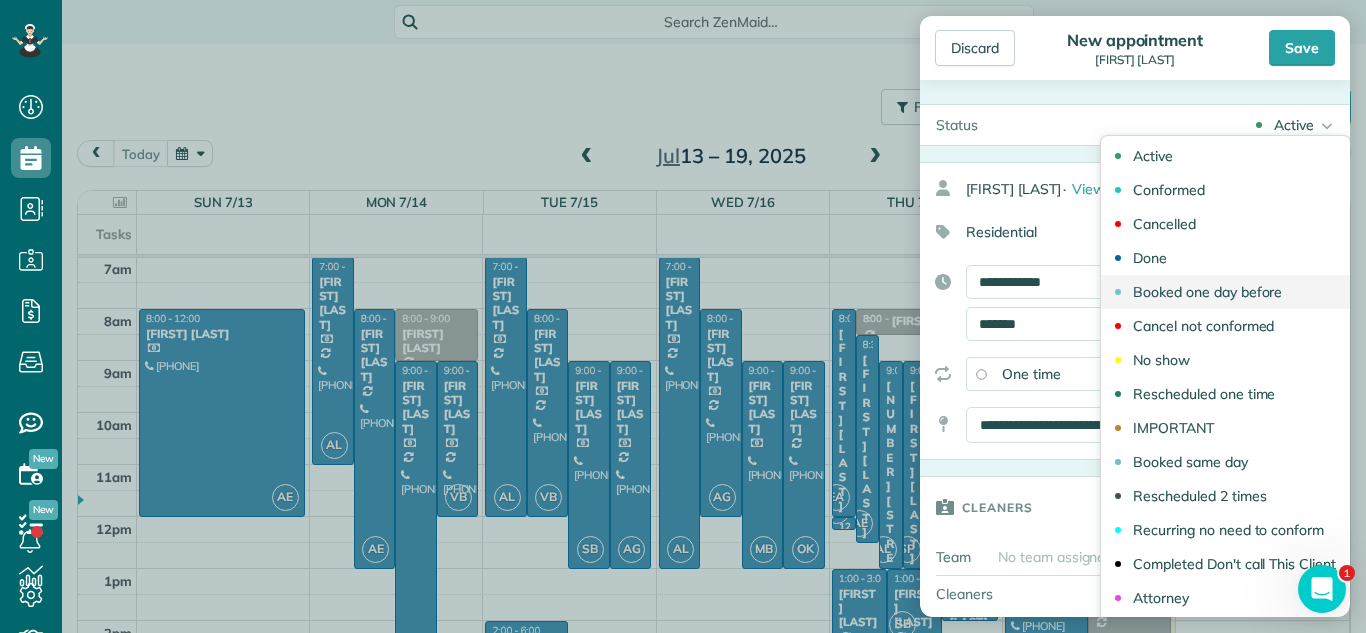 drag, startPoint x: 1264, startPoint y: 392, endPoint x: 1296, endPoint y: 279, distance: 117.4436 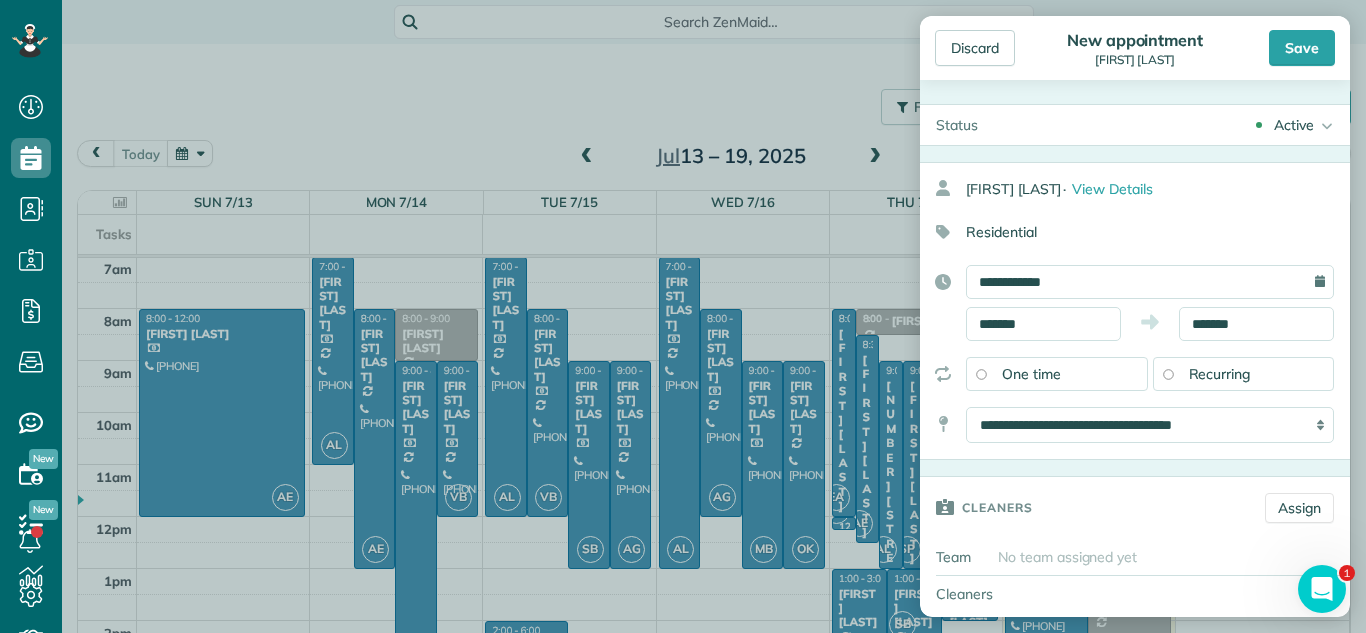 click on "Active
Active
Conformed
Cancelled
Done
Booked one day before" at bounding box center (1172, 125) 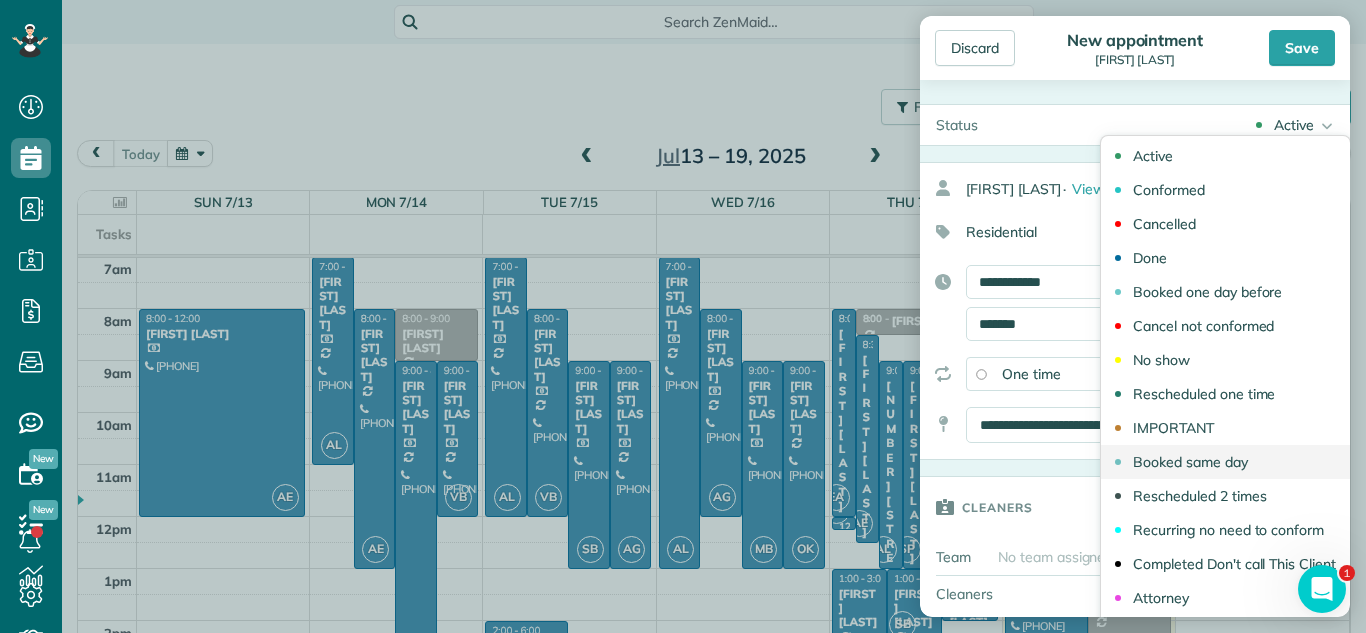 click on "Booked same day" at bounding box center (1190, 462) 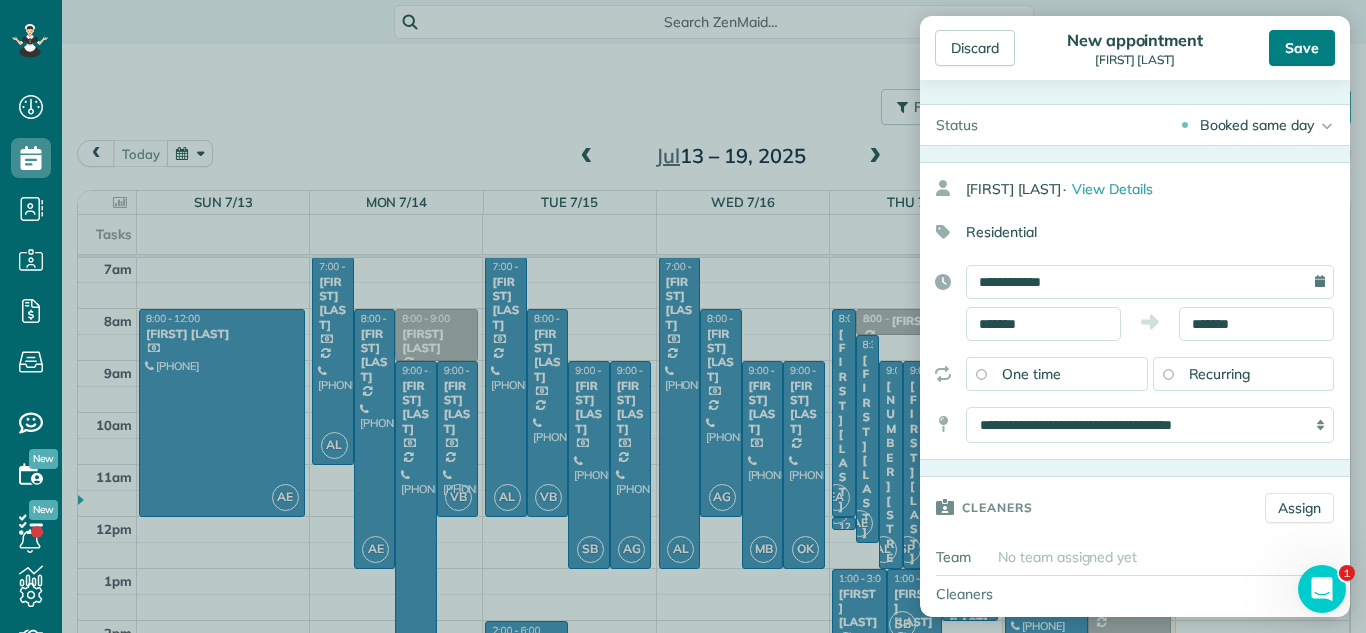 click on "Save" at bounding box center (1302, 48) 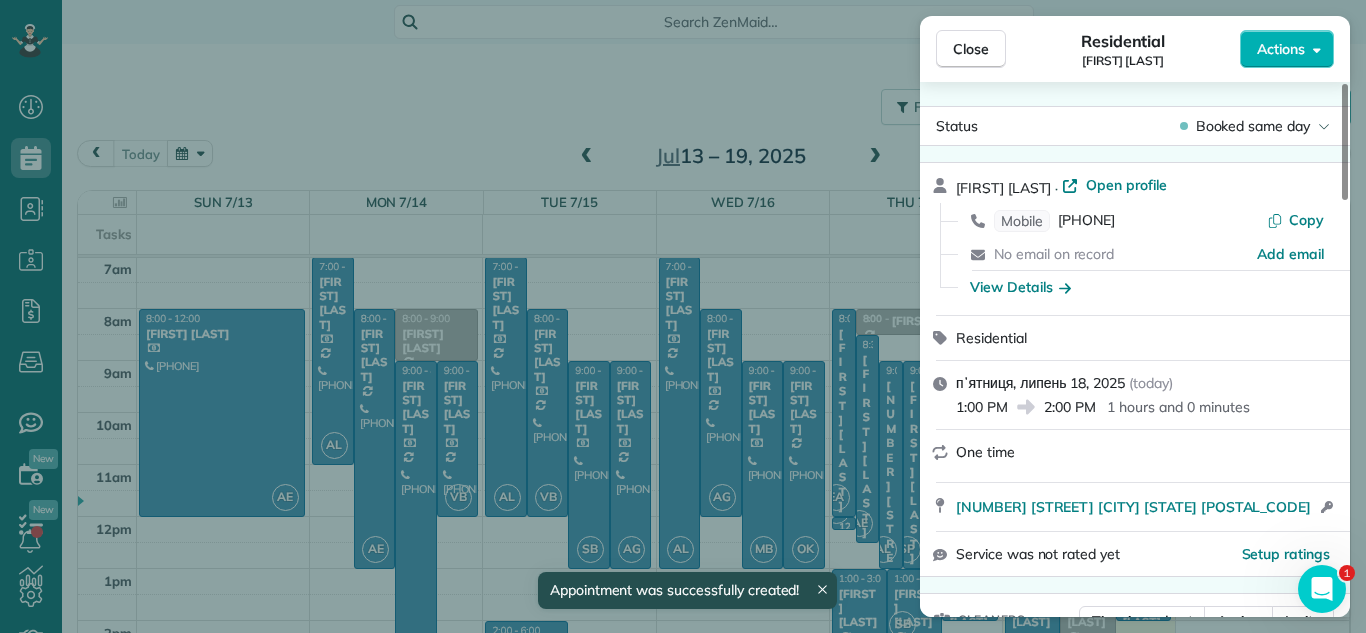 click on "Close" at bounding box center (971, 49) 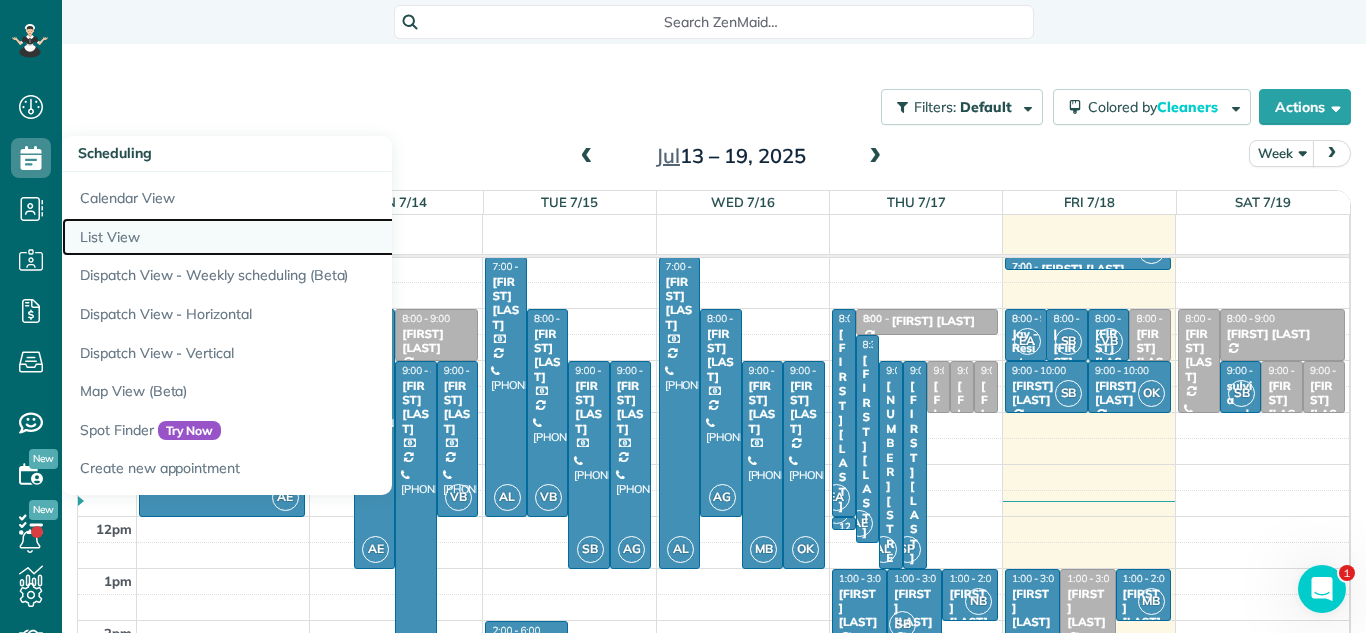click on "List View" at bounding box center (312, 237) 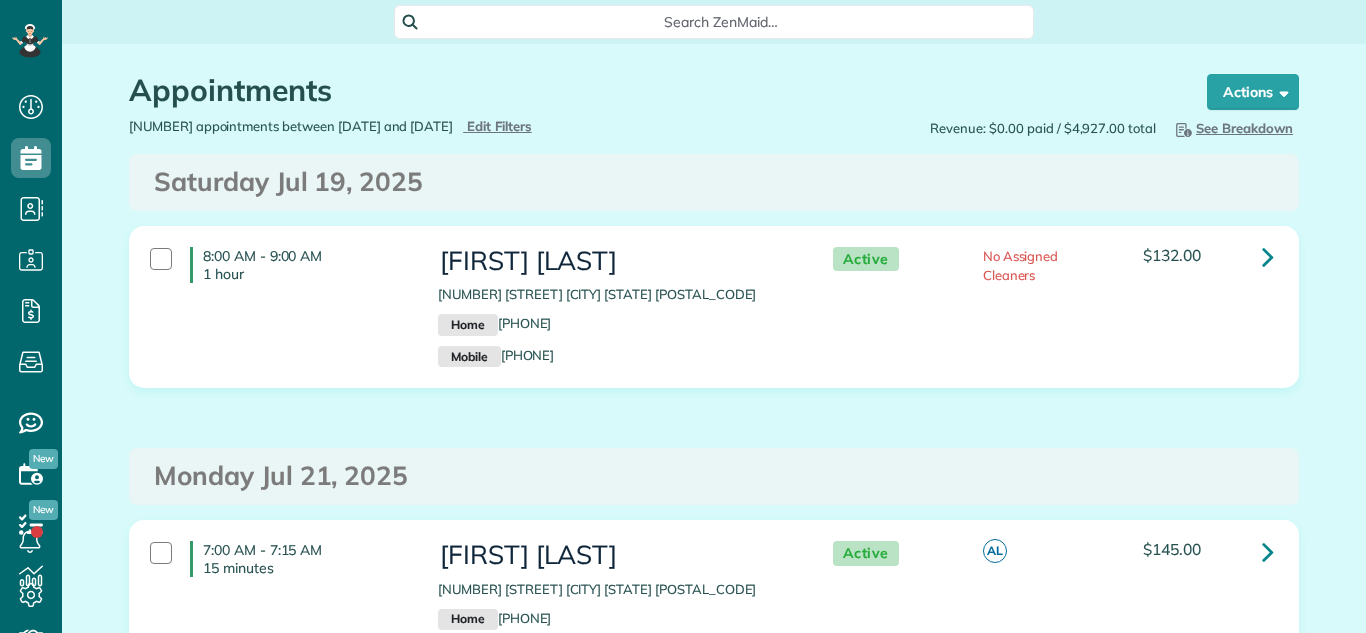 scroll, scrollTop: 0, scrollLeft: 0, axis: both 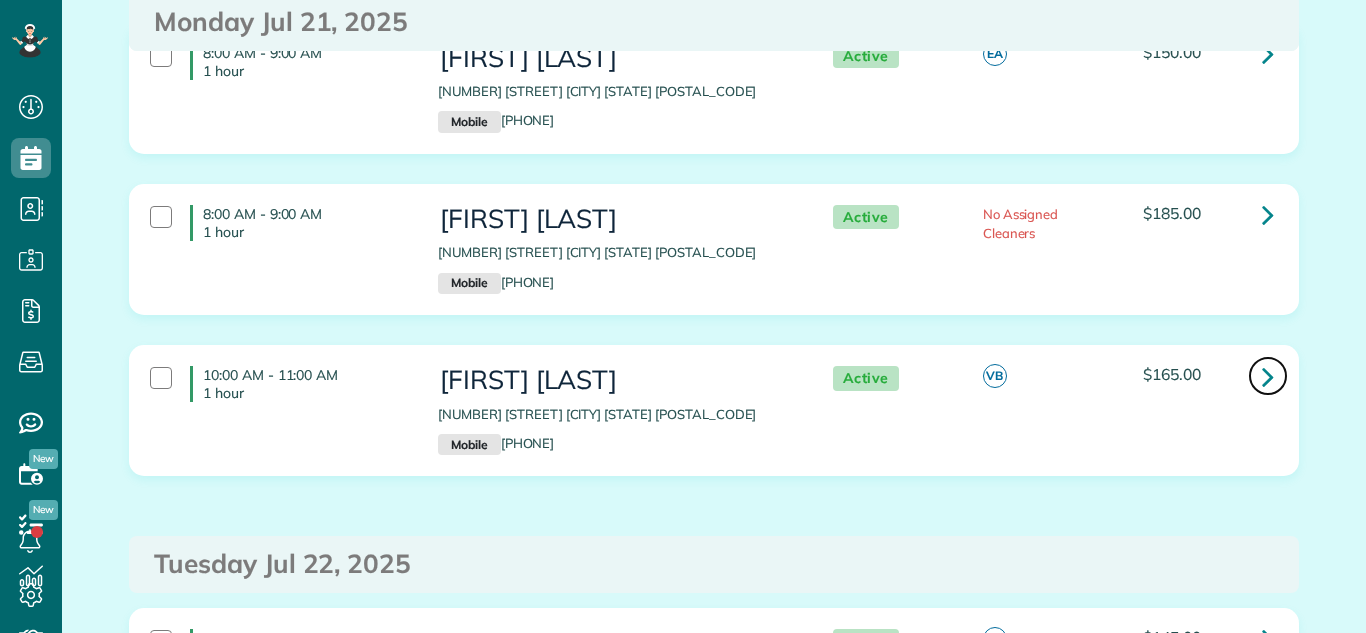 click at bounding box center (1268, 376) 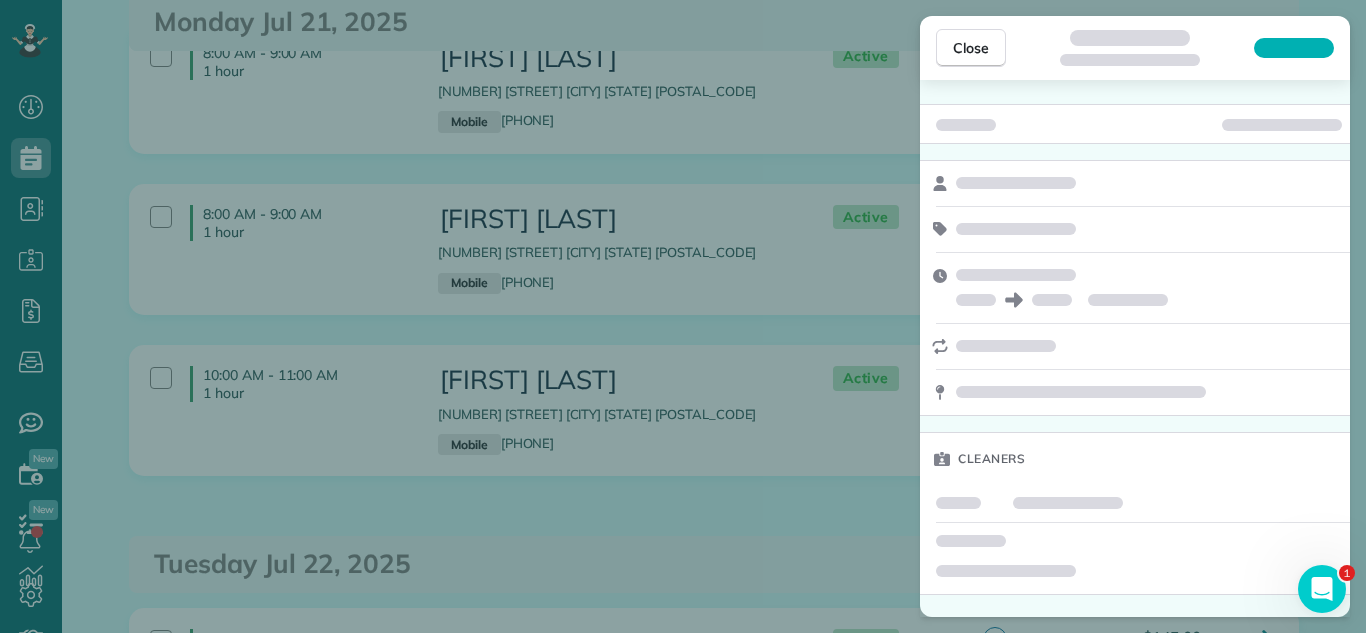 scroll, scrollTop: 0, scrollLeft: 0, axis: both 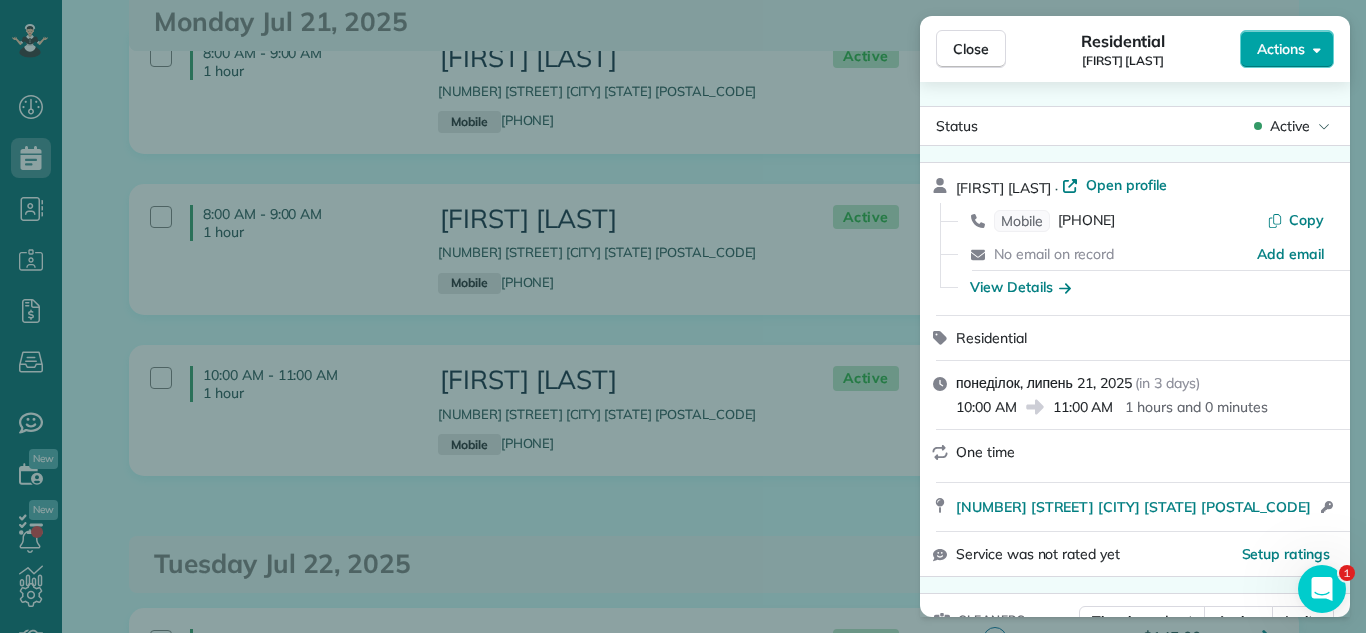 click on "Actions" at bounding box center (1281, 49) 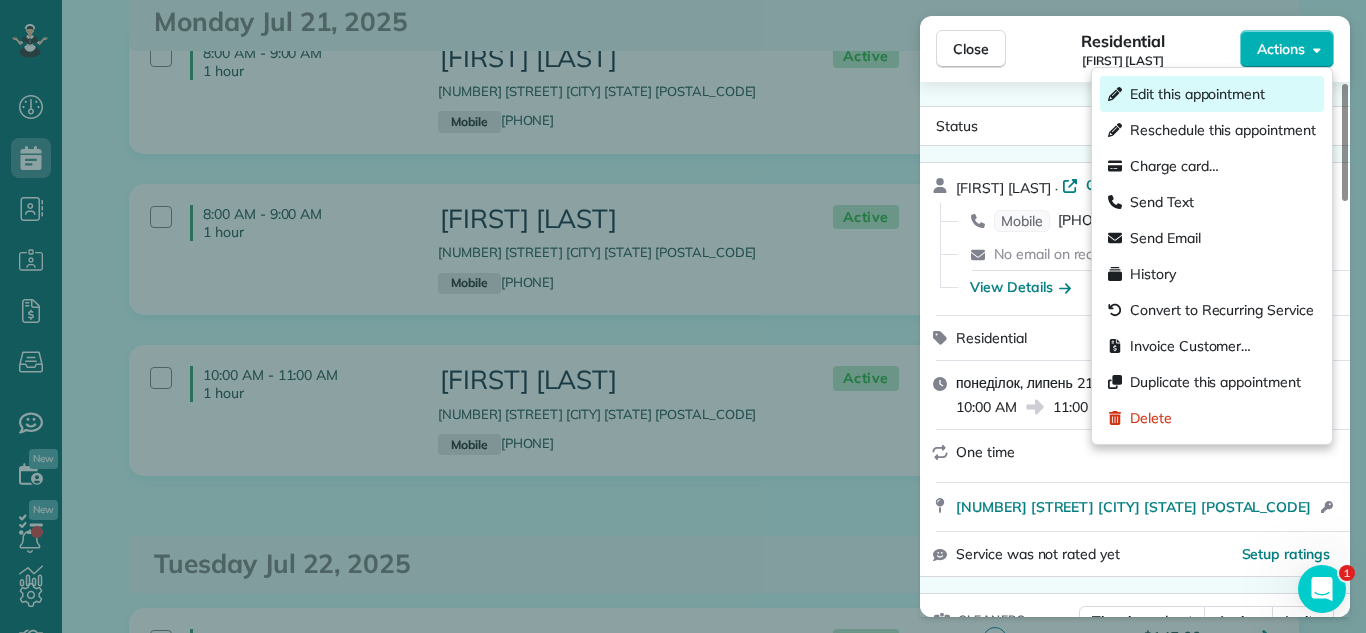 click on "Edit this appointment" at bounding box center (1197, 94) 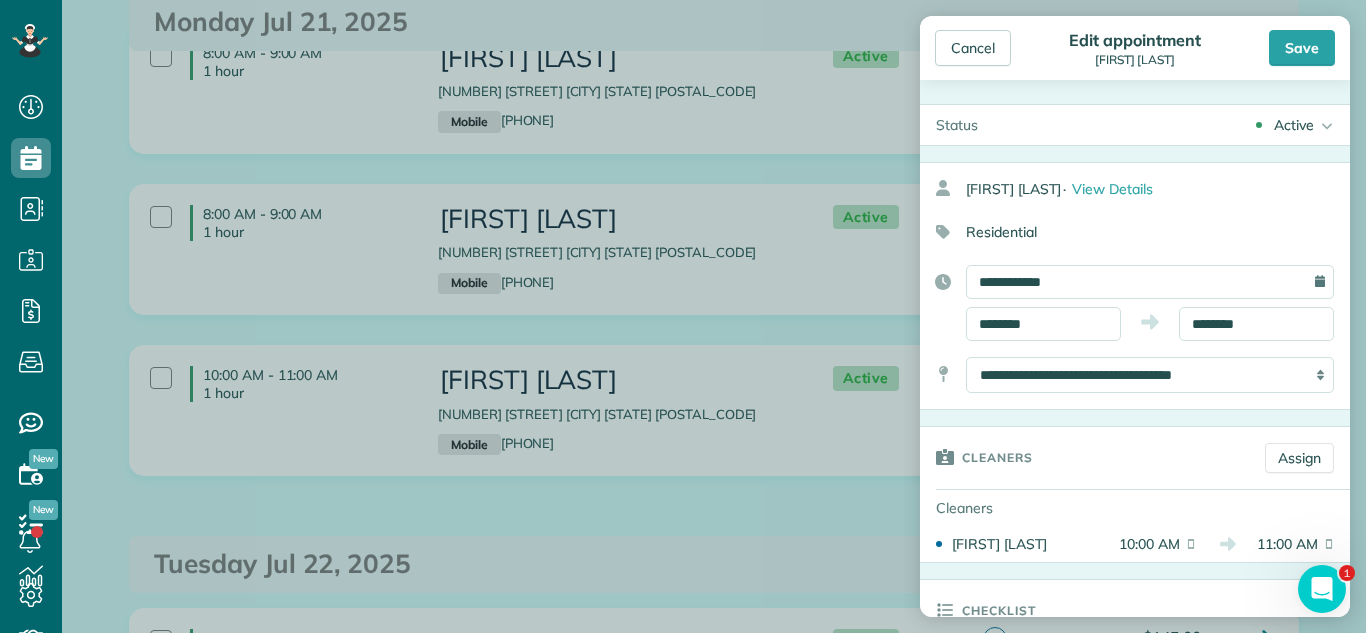 click on "Active" at bounding box center (1294, 125) 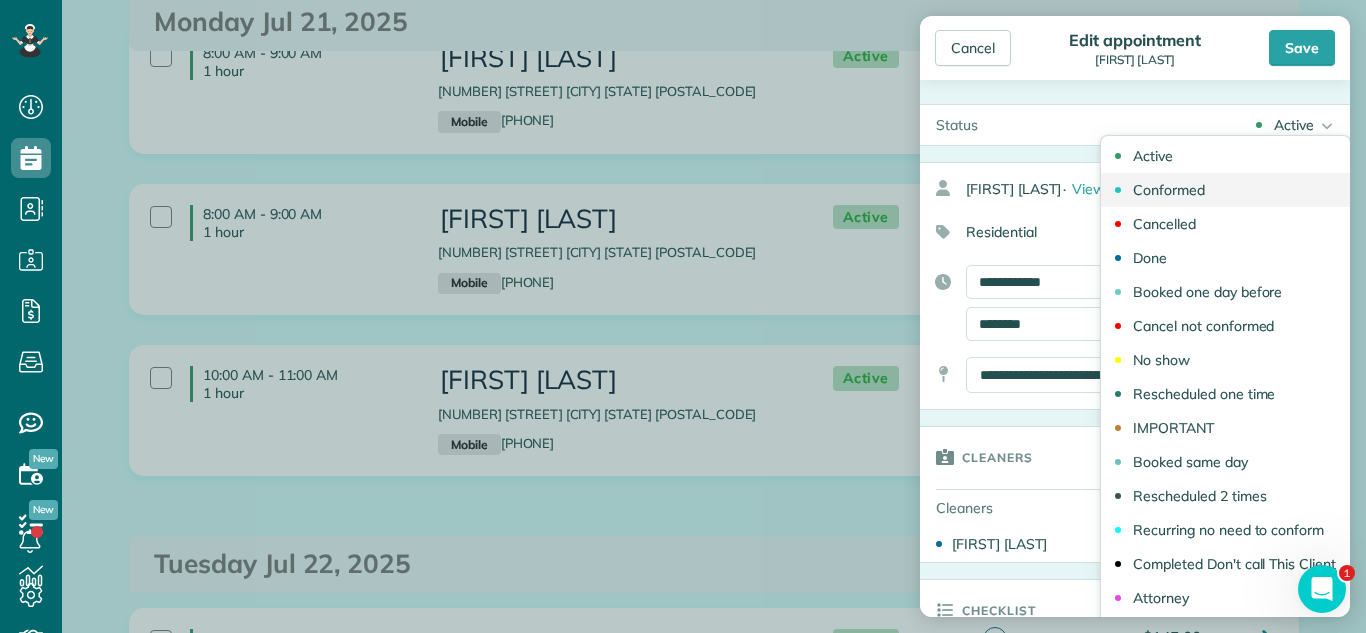 click on "Conformed" at bounding box center (1225, 190) 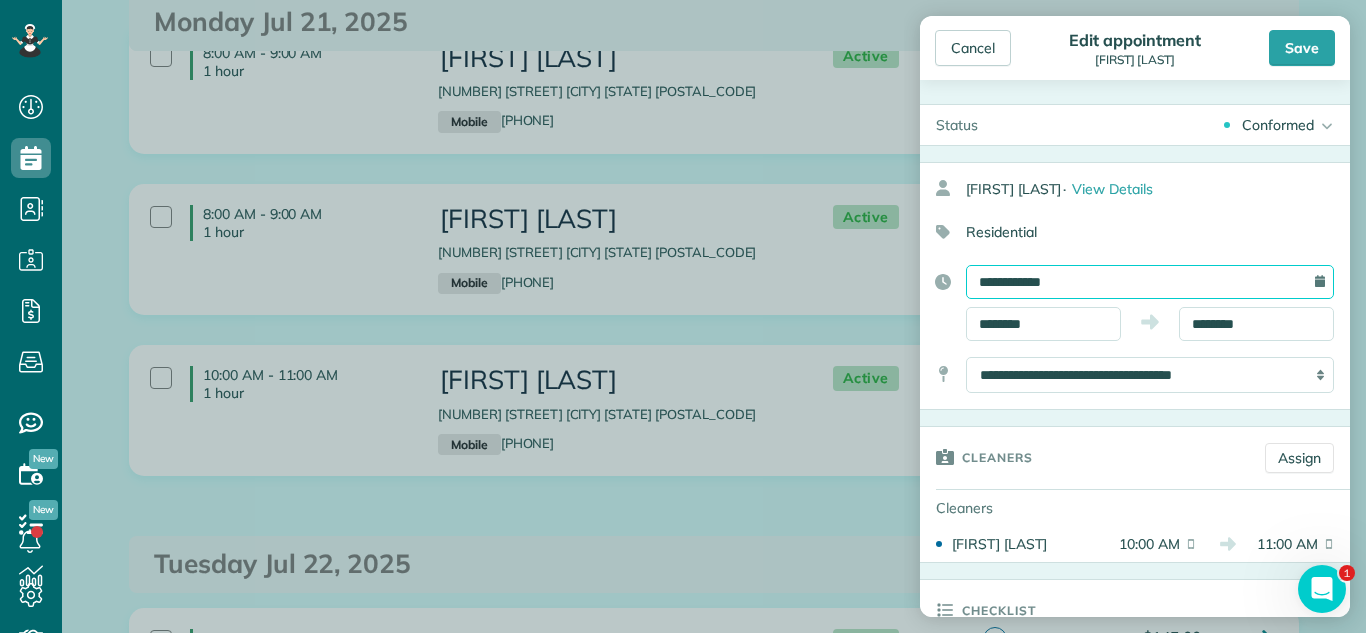 click on "**********" at bounding box center [1150, 282] 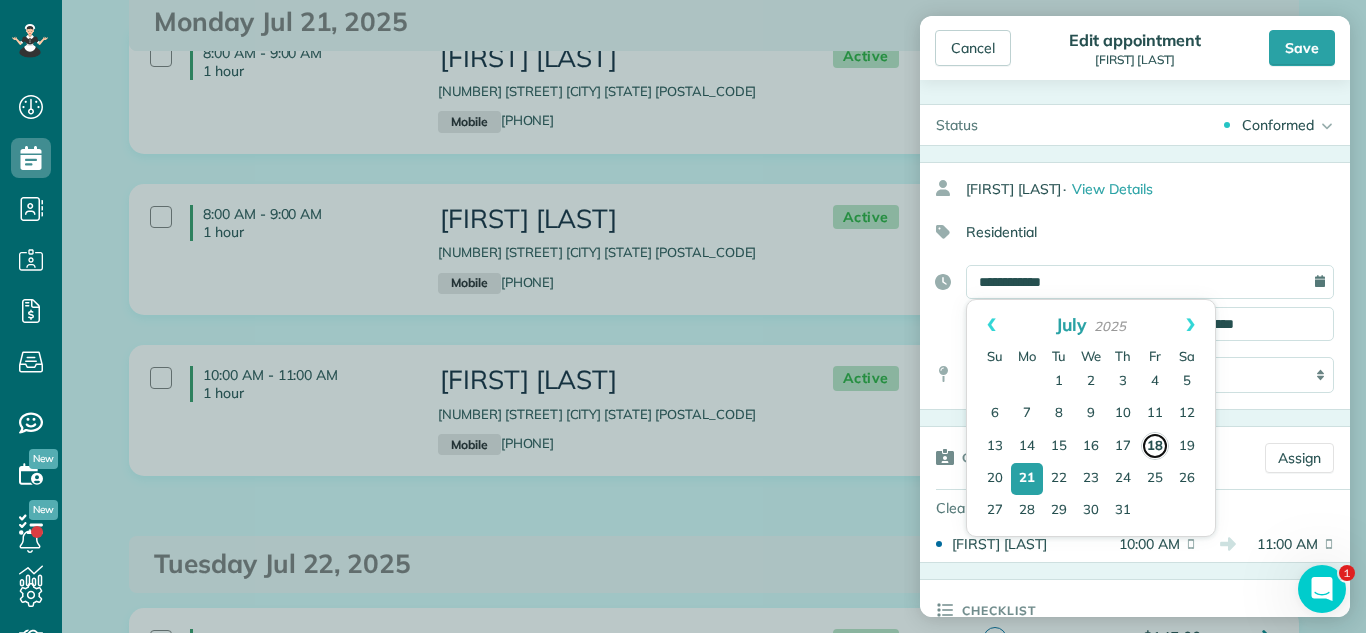 click on "18" at bounding box center [1155, 446] 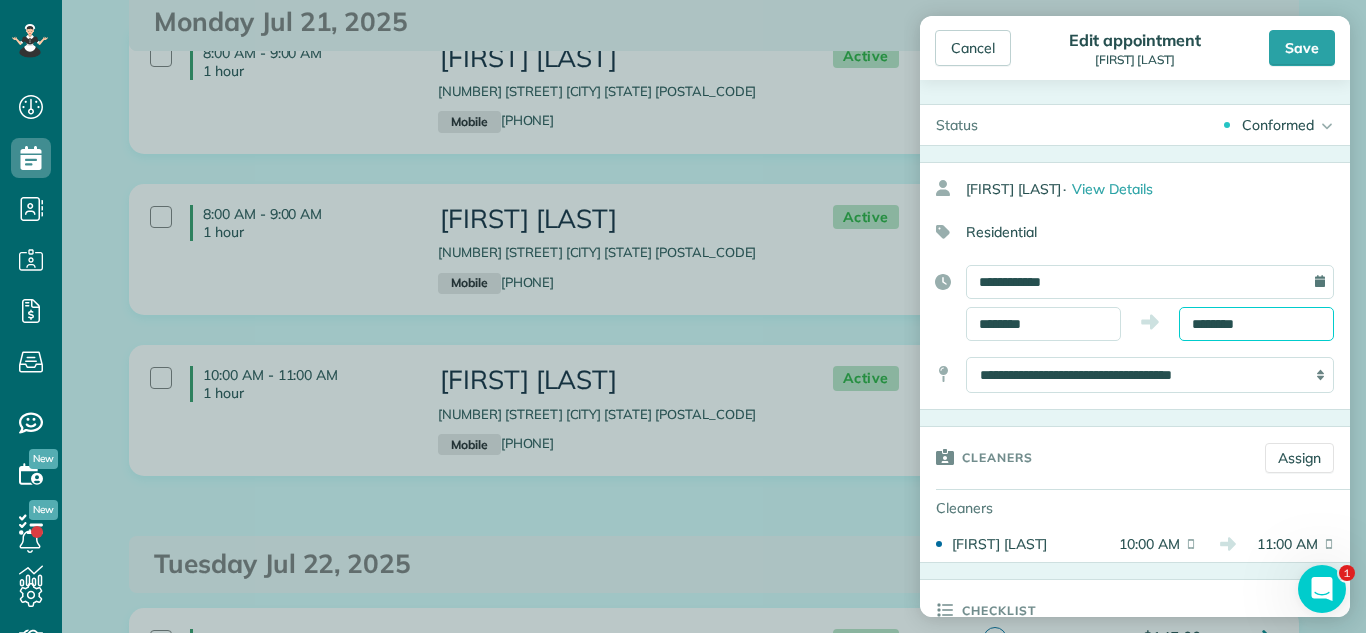 click on "Dashboard
Scheduling
Calendar View
List View
Dispatch View - Weekly scheduling (Beta)" at bounding box center (683, 316) 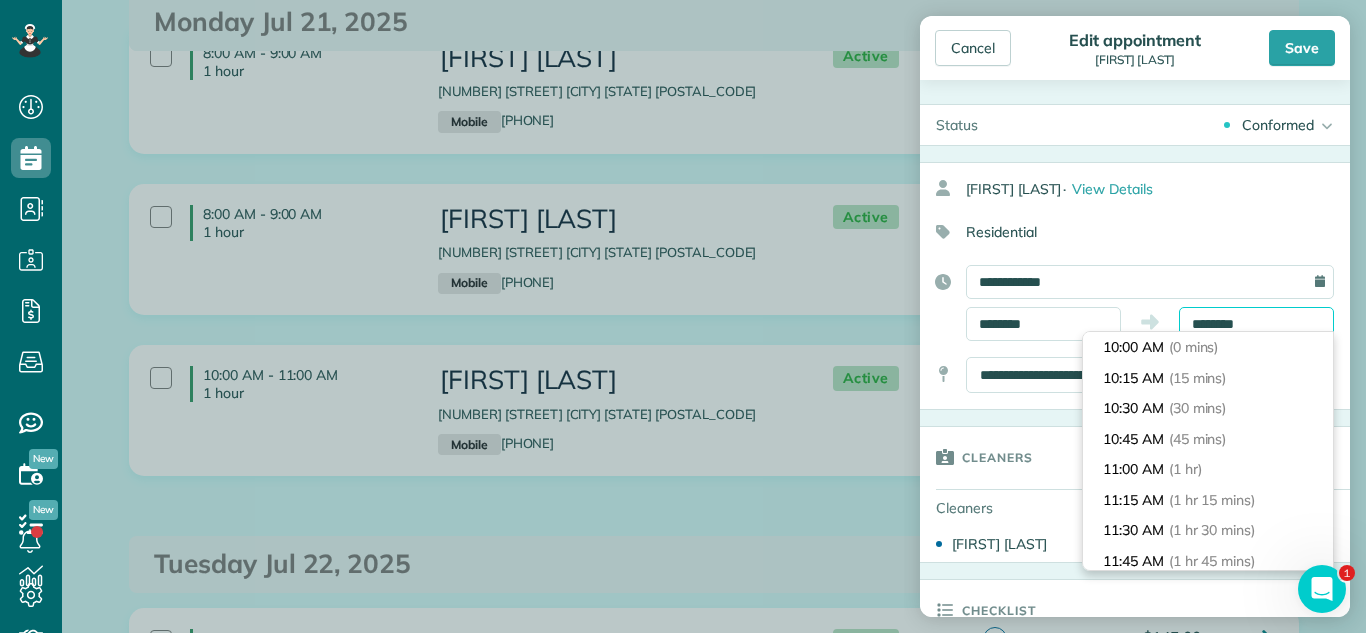 scroll, scrollTop: 92, scrollLeft: 0, axis: vertical 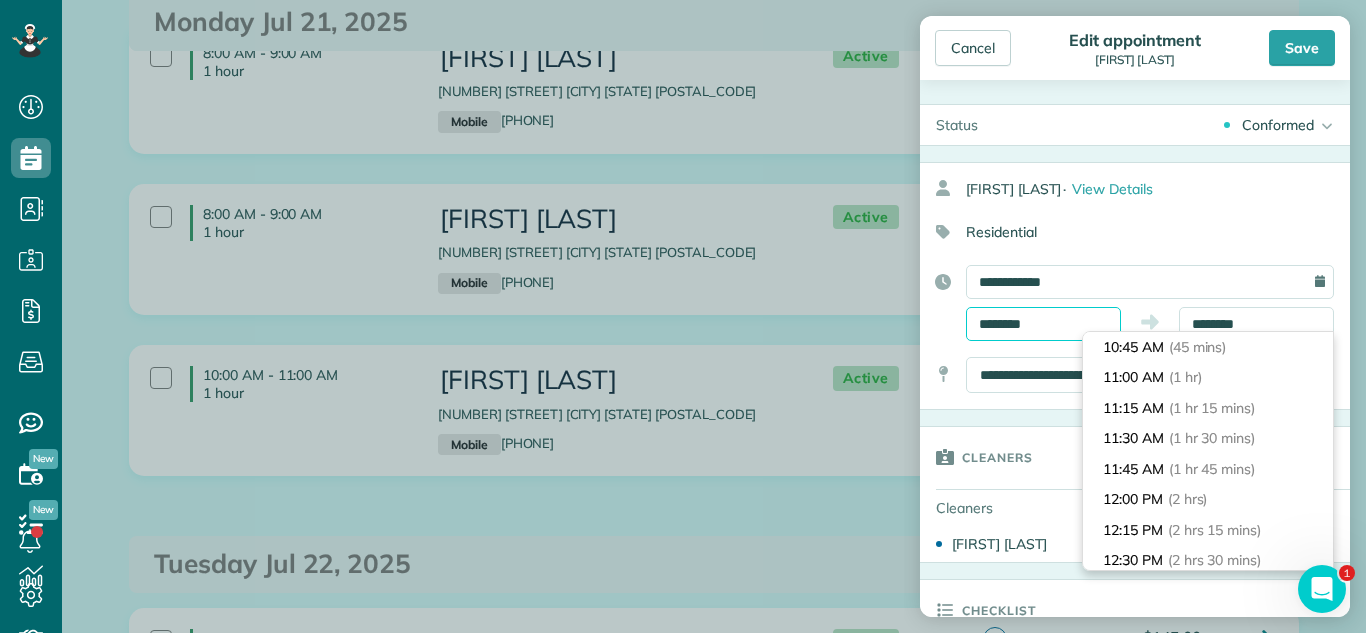 click on "********" at bounding box center (1043, 324) 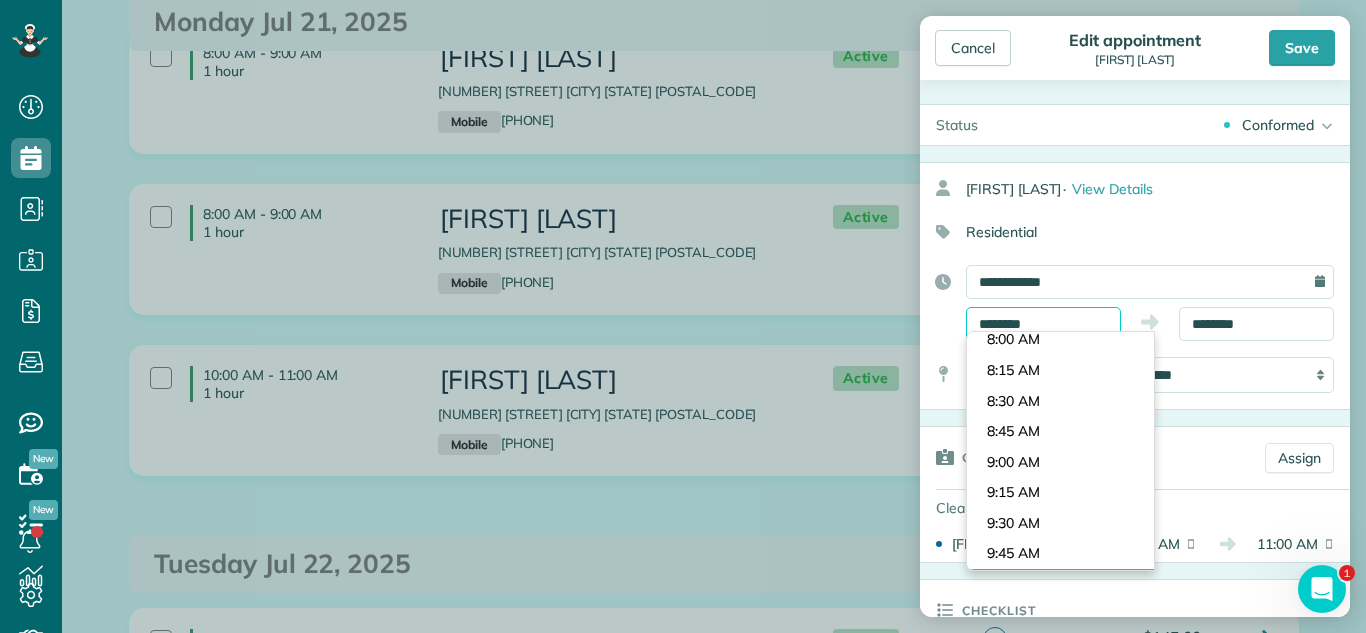 scroll, scrollTop: 919, scrollLeft: 0, axis: vertical 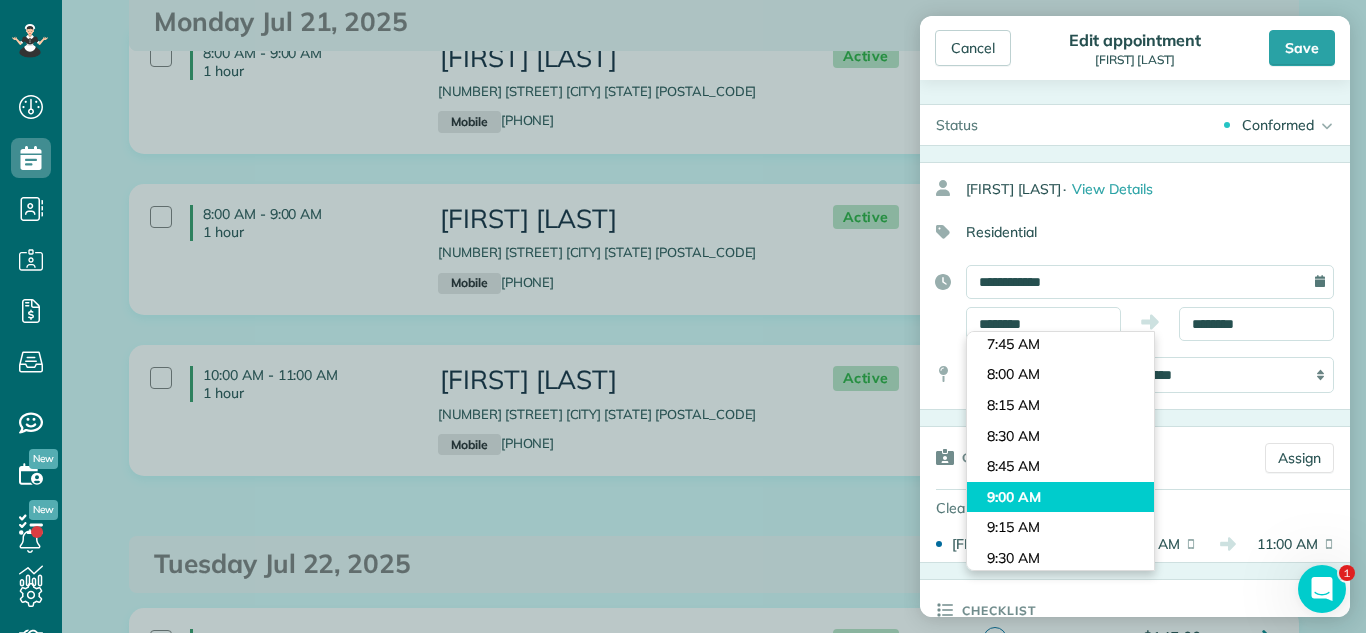 click on "Dashboard
Scheduling
Calendar View
List View
Dispatch View - Weekly scheduling (Beta)" at bounding box center [683, 316] 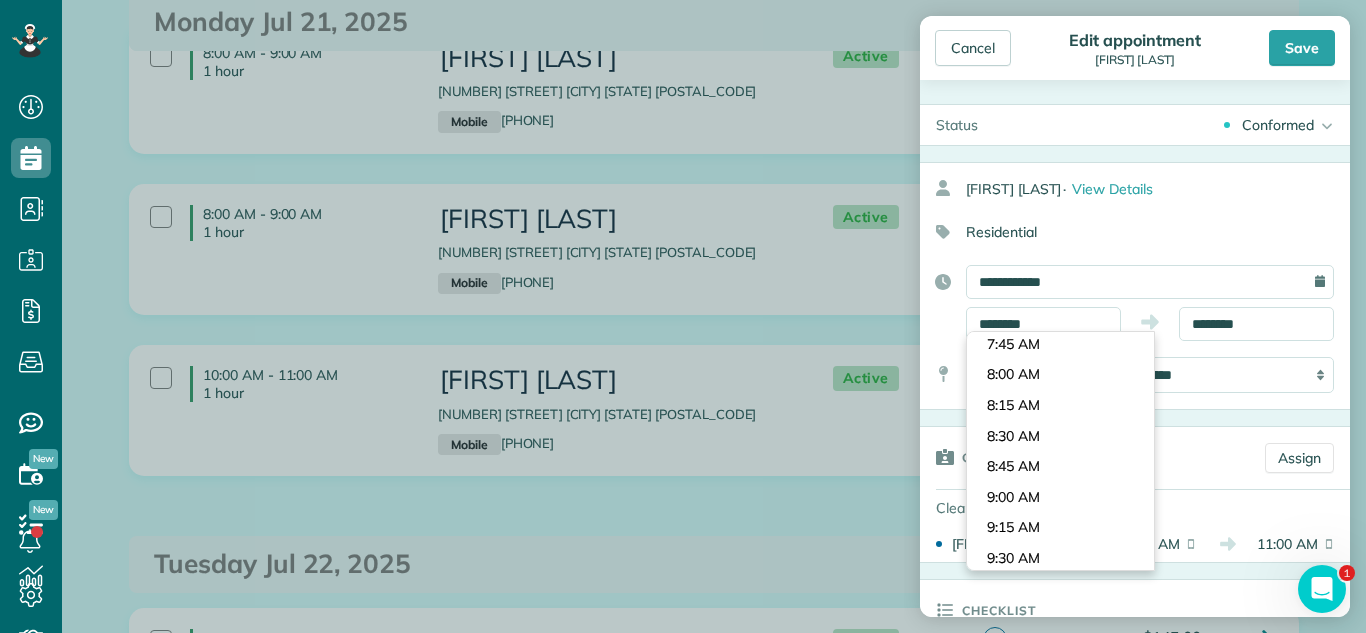 type on "*******" 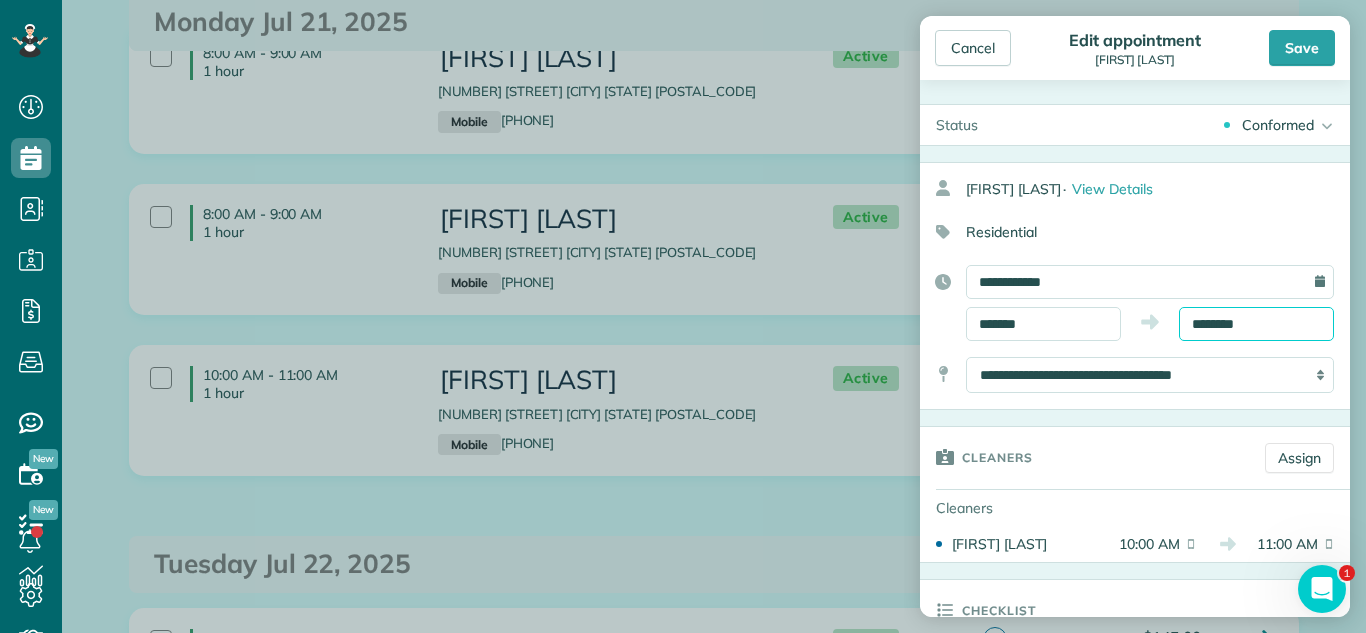 click on "********" at bounding box center (1256, 324) 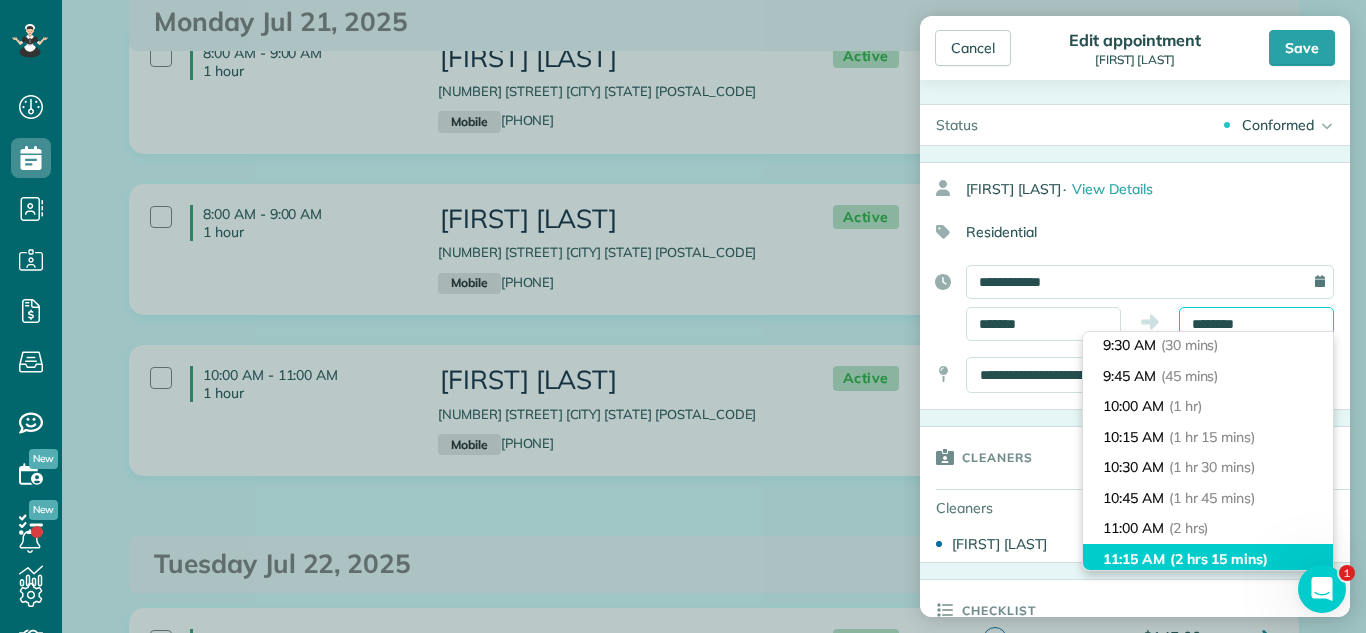 scroll, scrollTop: 8, scrollLeft: 0, axis: vertical 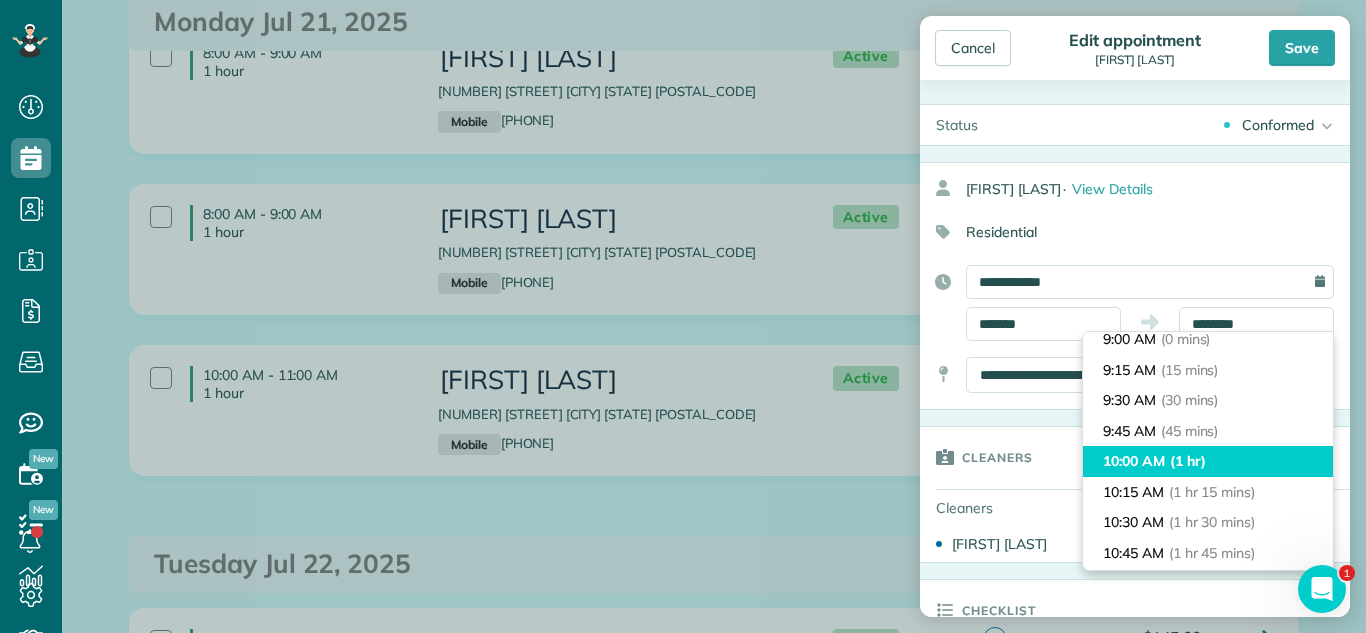 type on "********" 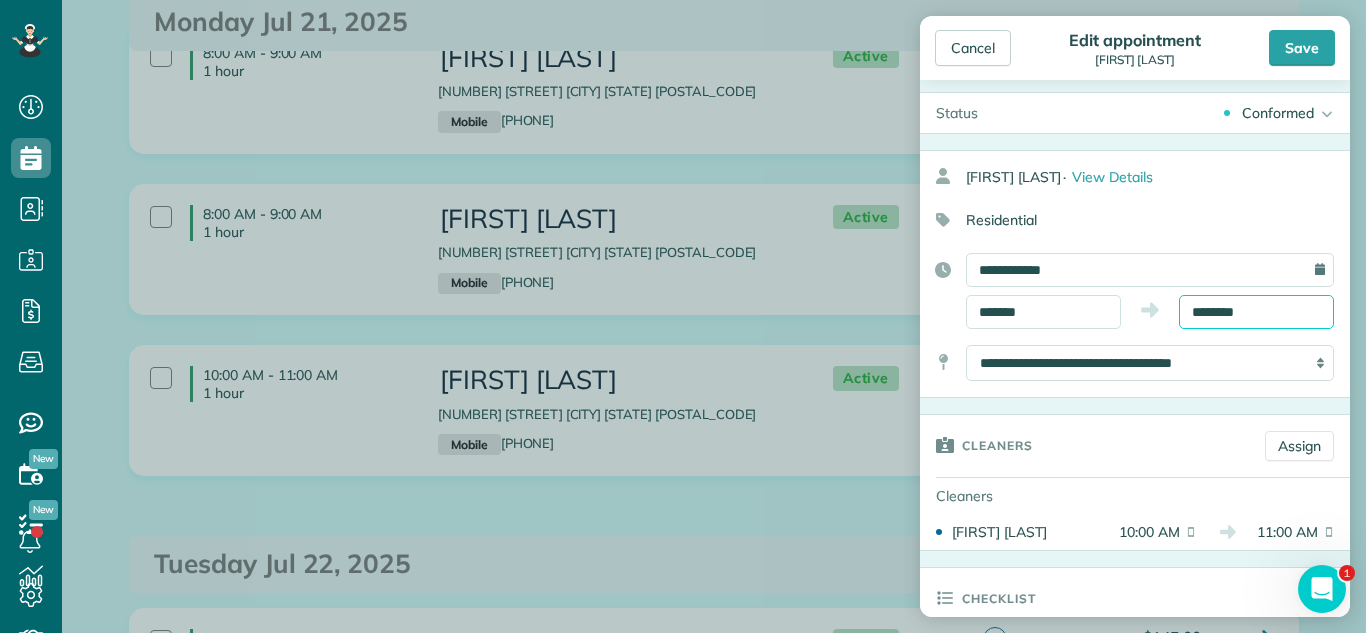 scroll, scrollTop: 20, scrollLeft: 0, axis: vertical 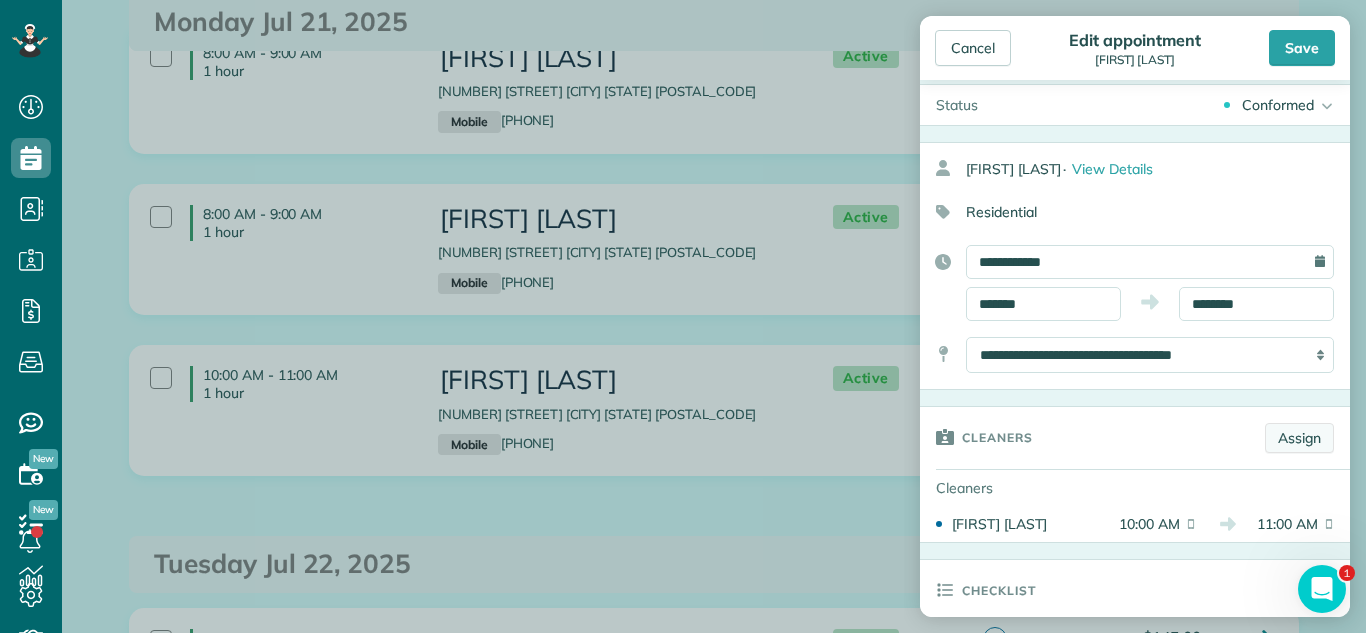 click on "Assign" at bounding box center (1299, 438) 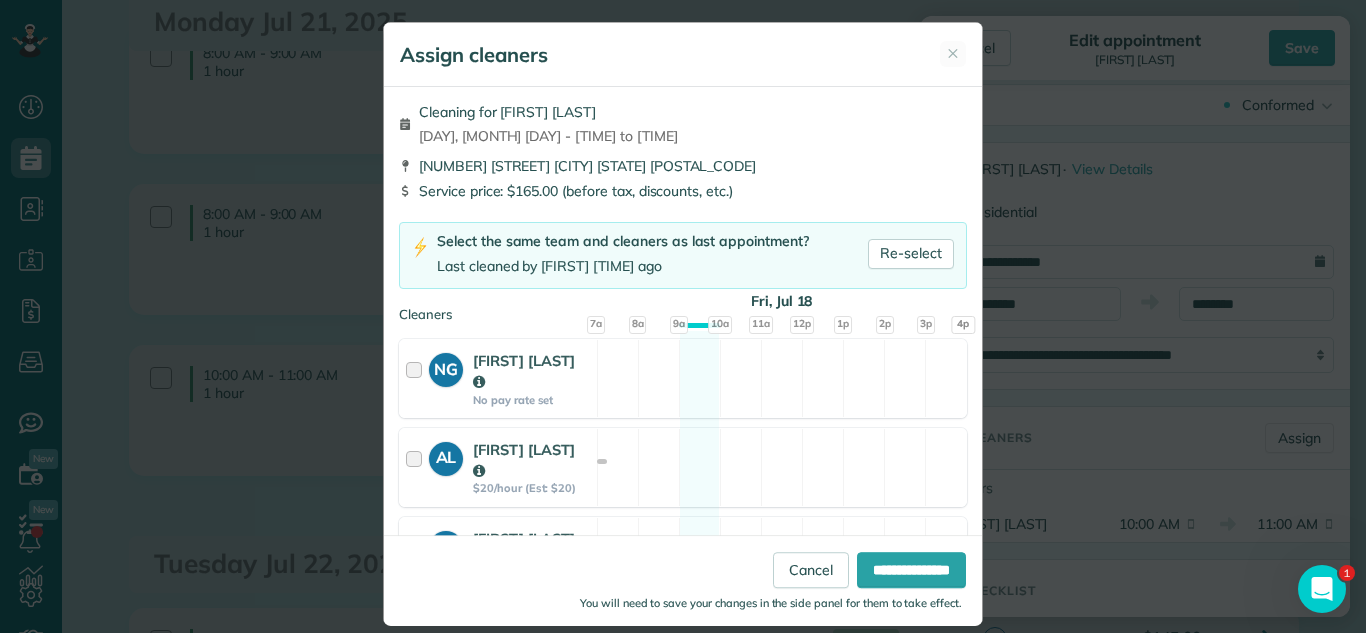 scroll, scrollTop: 10, scrollLeft: 0, axis: vertical 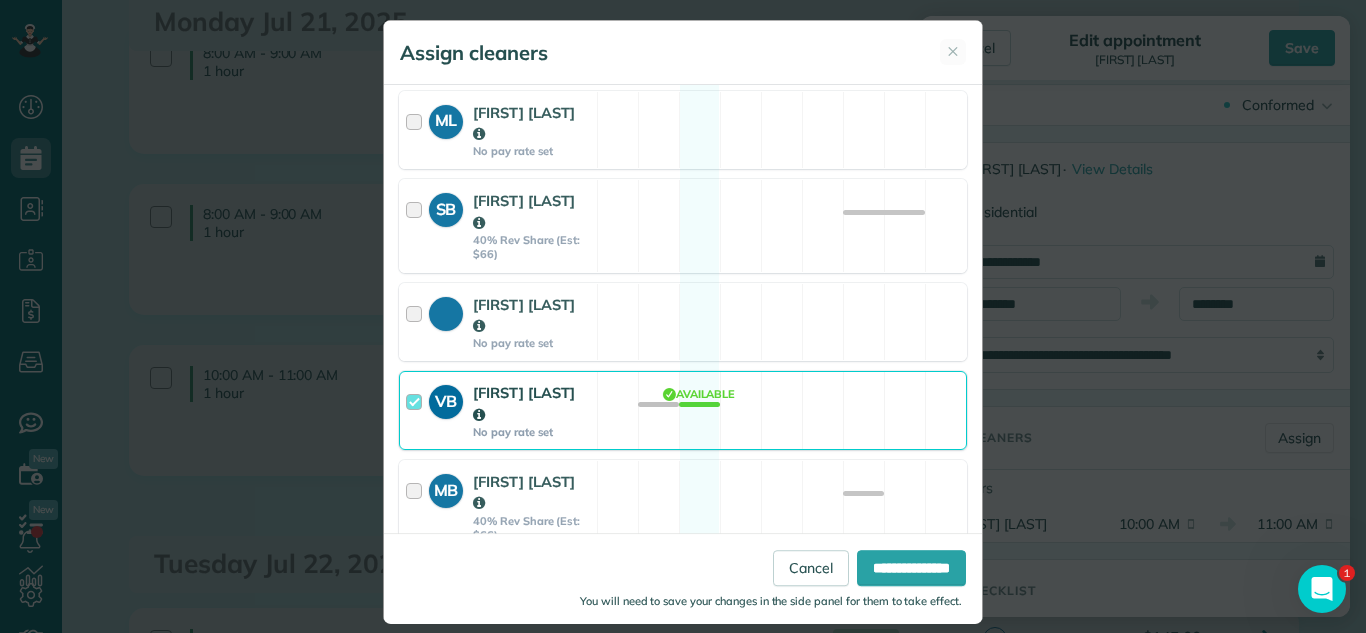click on "VB
Viktoriia Boiko
No pay rate set
Available" at bounding box center (683, 410) 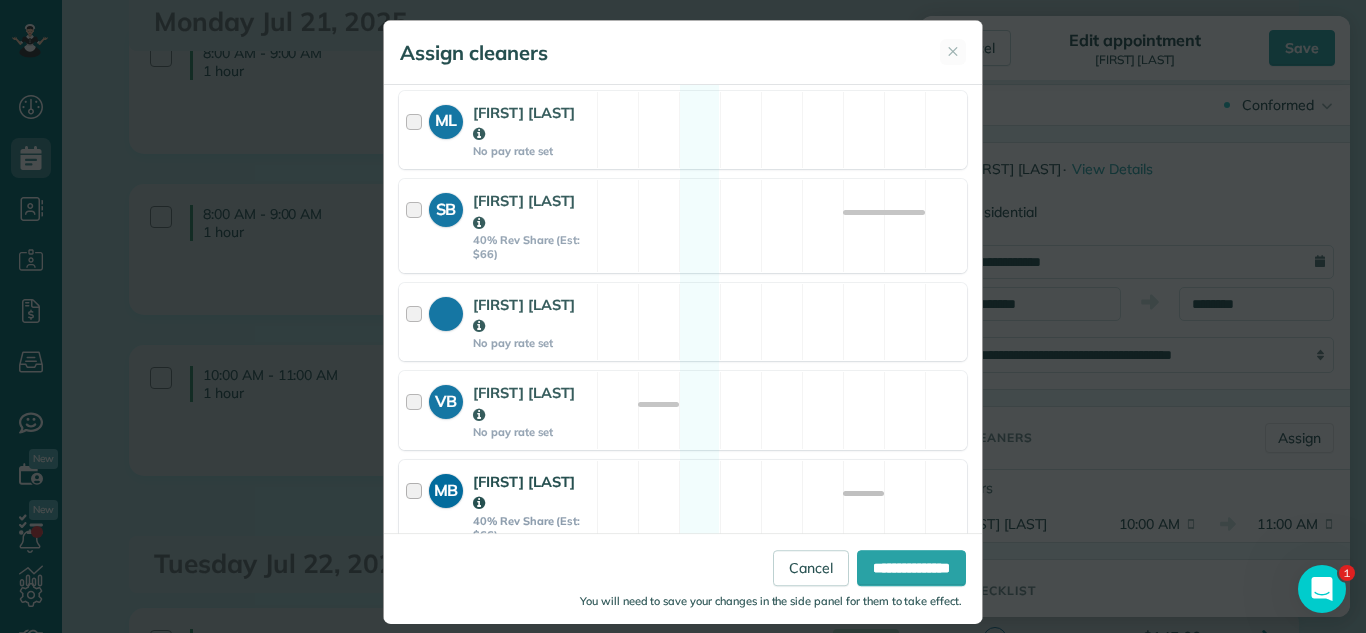 click on "MB
Matilde Benitez
40% Rev Share (Est: $66)
Available" at bounding box center (683, 506) 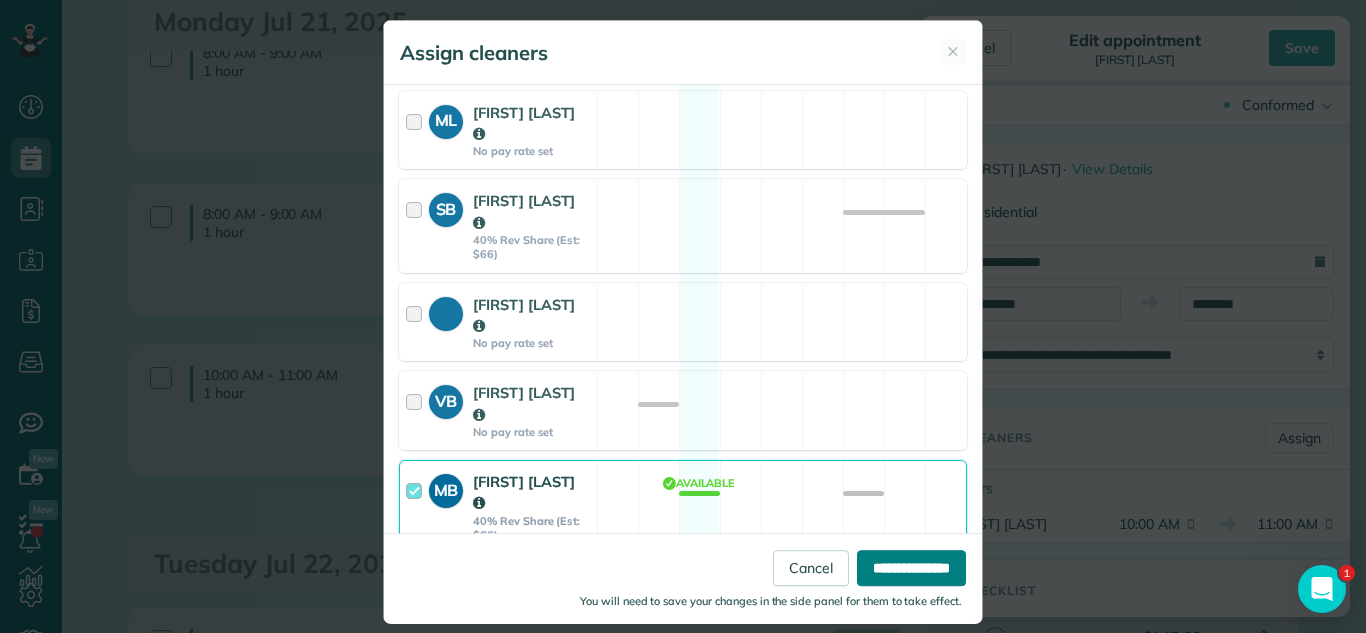 click on "**********" at bounding box center [911, 568] 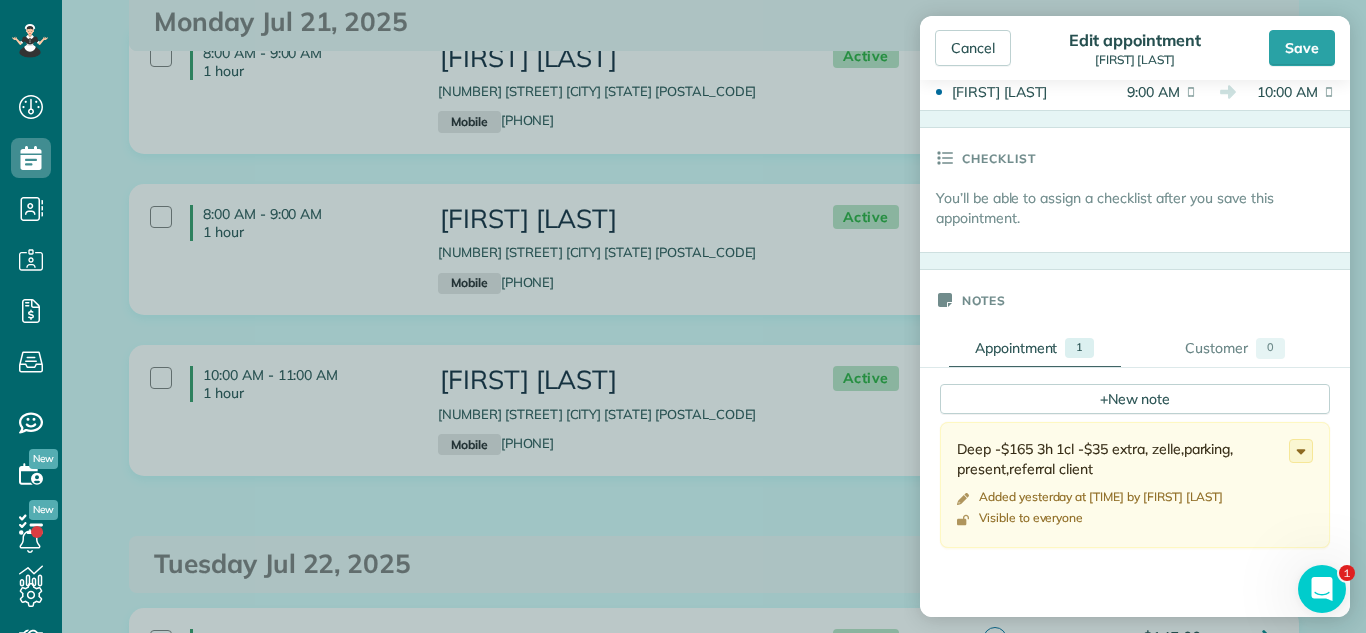 scroll, scrollTop: 568, scrollLeft: 0, axis: vertical 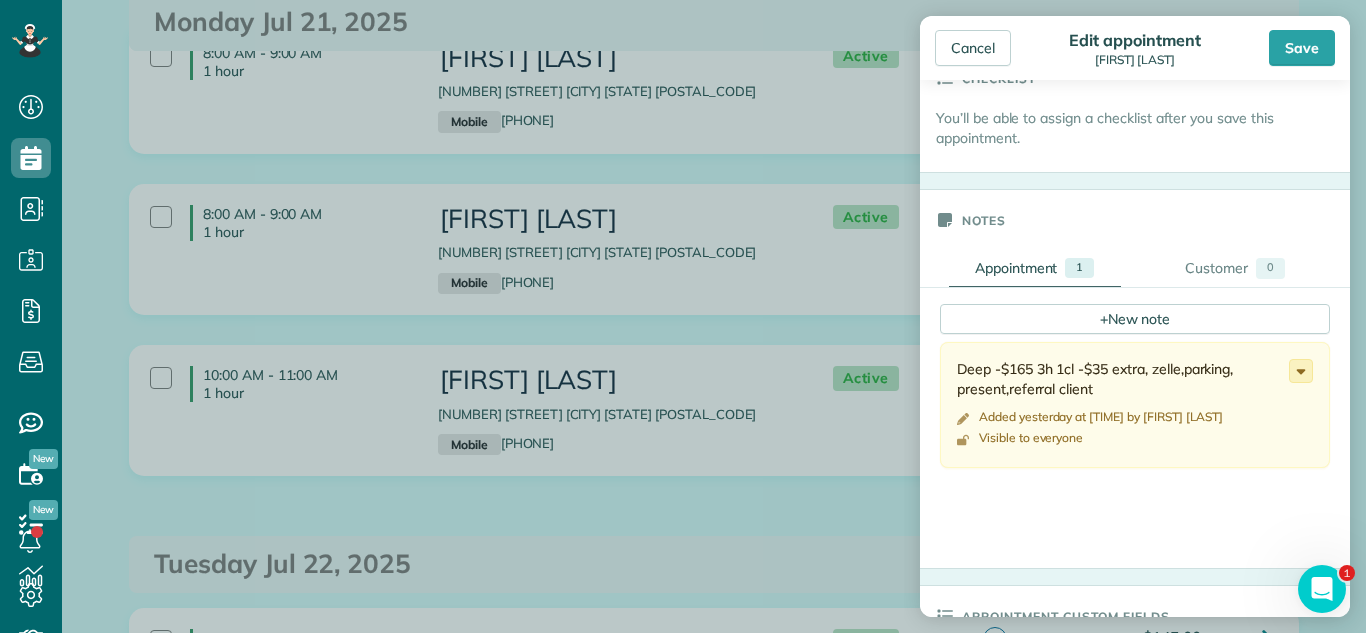 drag, startPoint x: 1308, startPoint y: 364, endPoint x: 1140, endPoint y: 421, distance: 177.40631 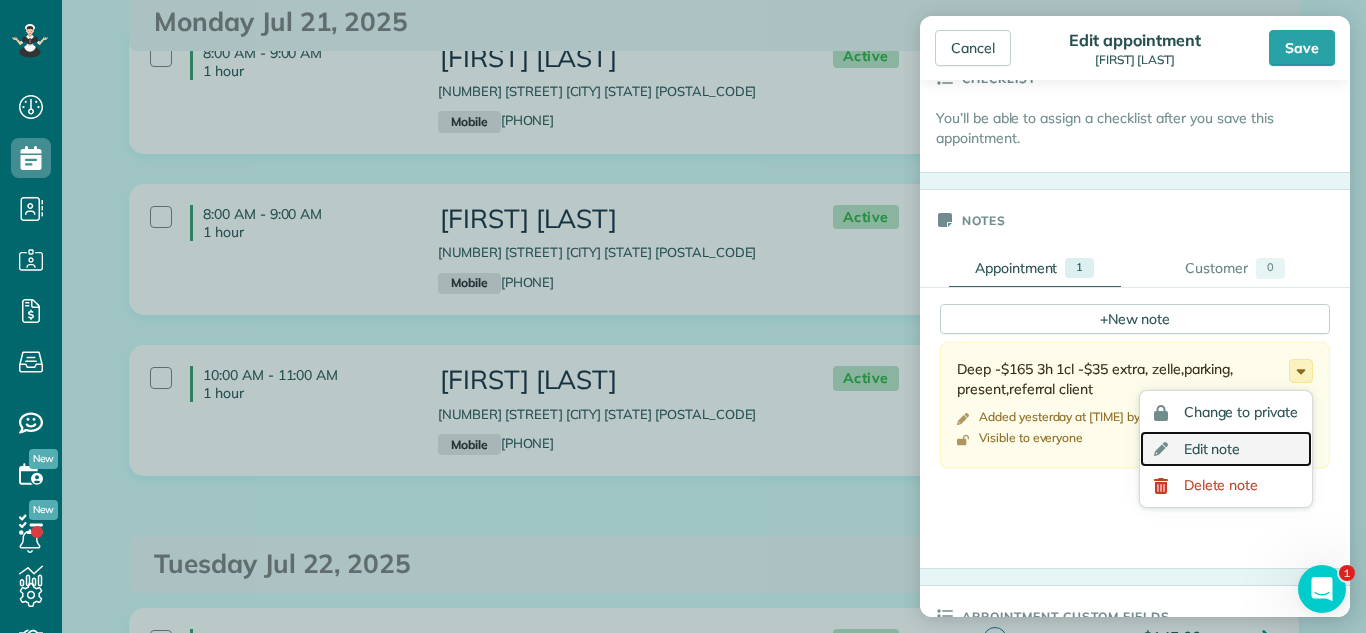 click on "Edit note" at bounding box center (1212, 449) 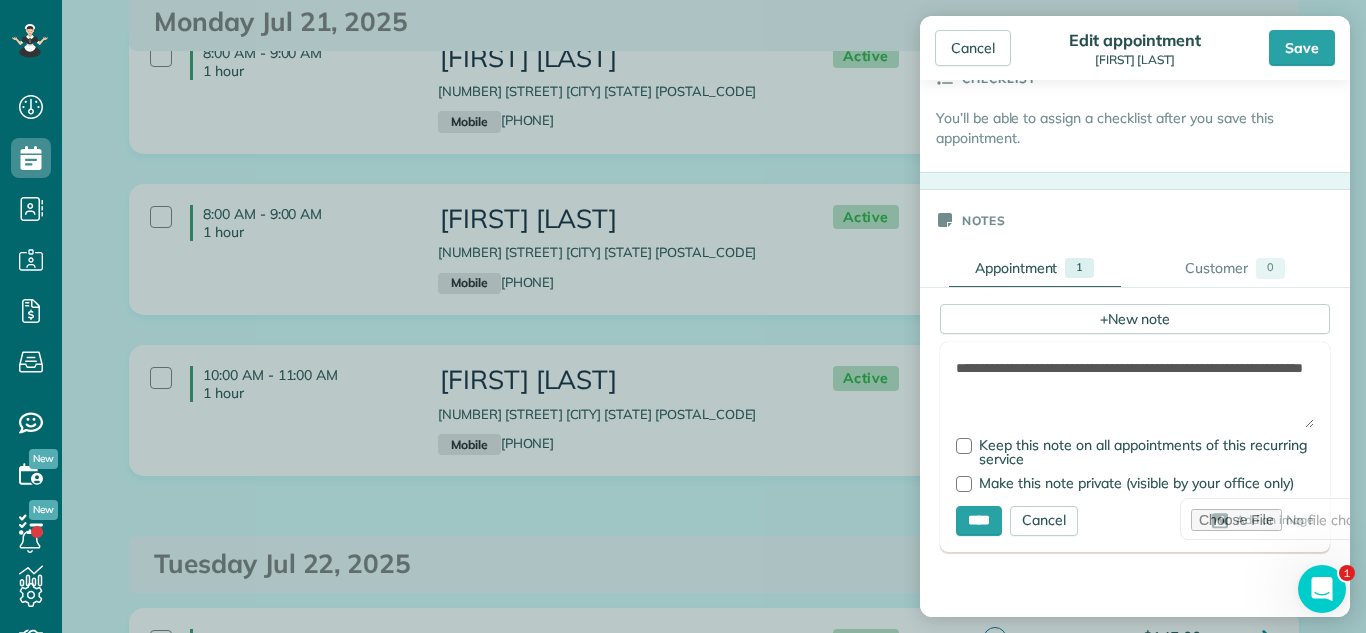 click on "**********" at bounding box center [1135, 393] 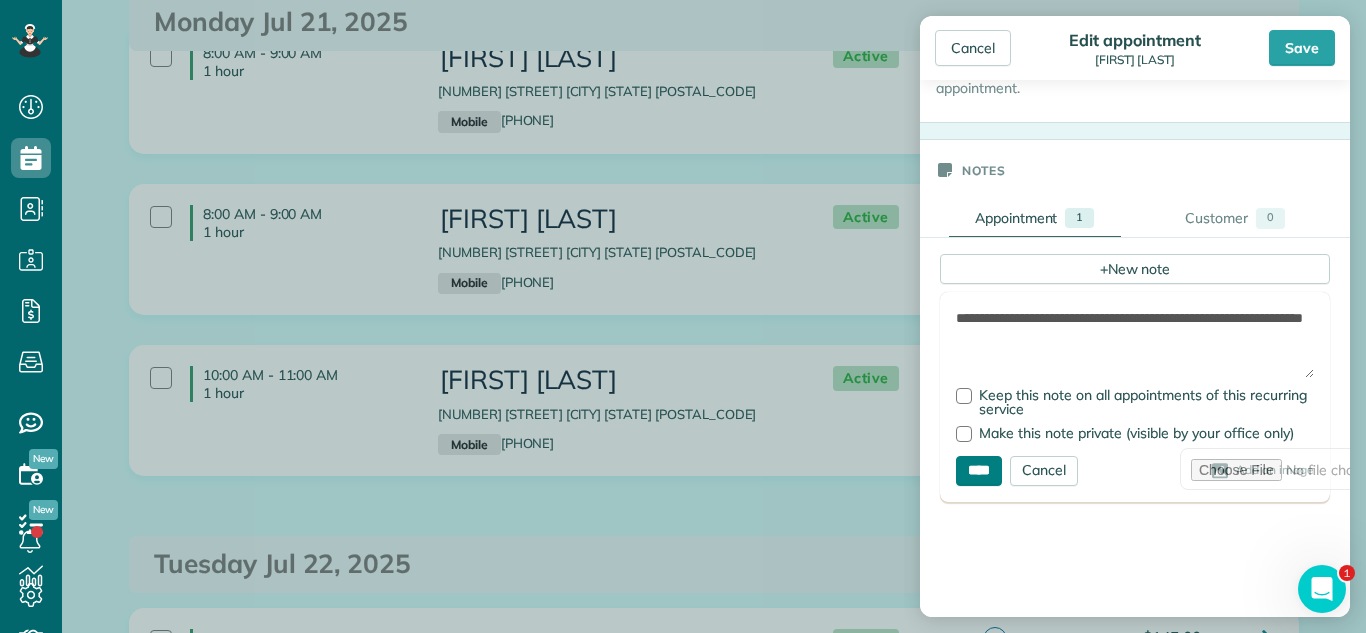 type on "**********" 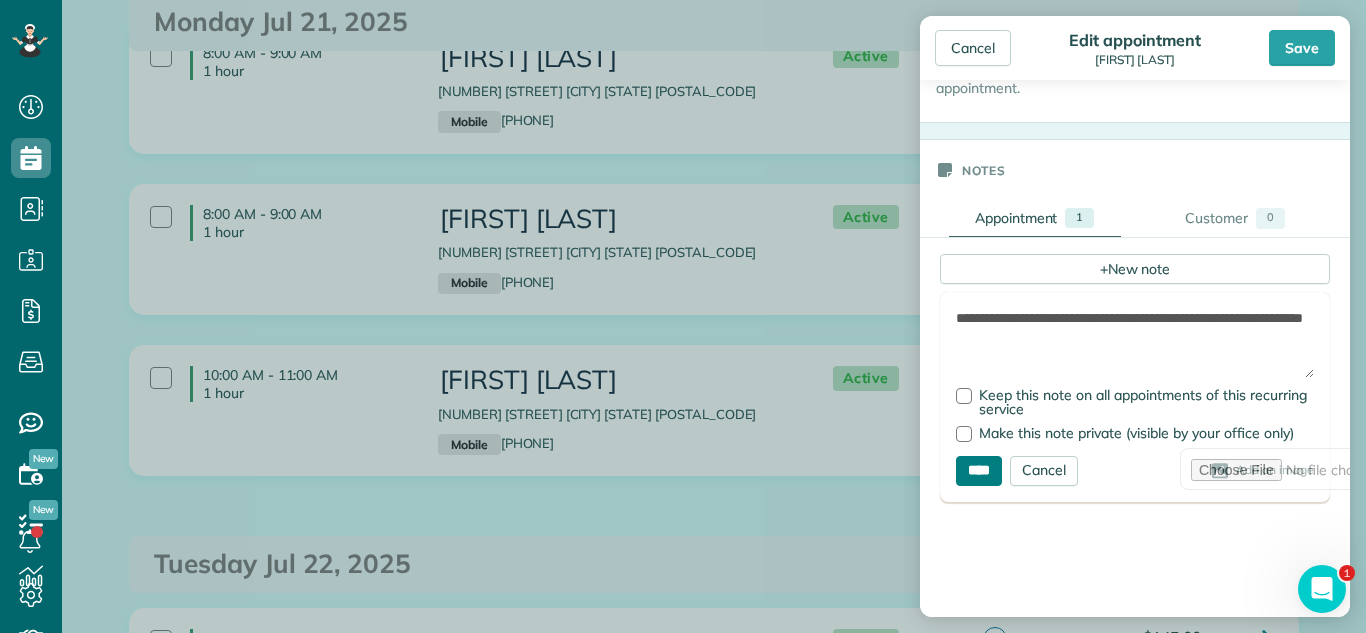 click on "****" at bounding box center (979, 471) 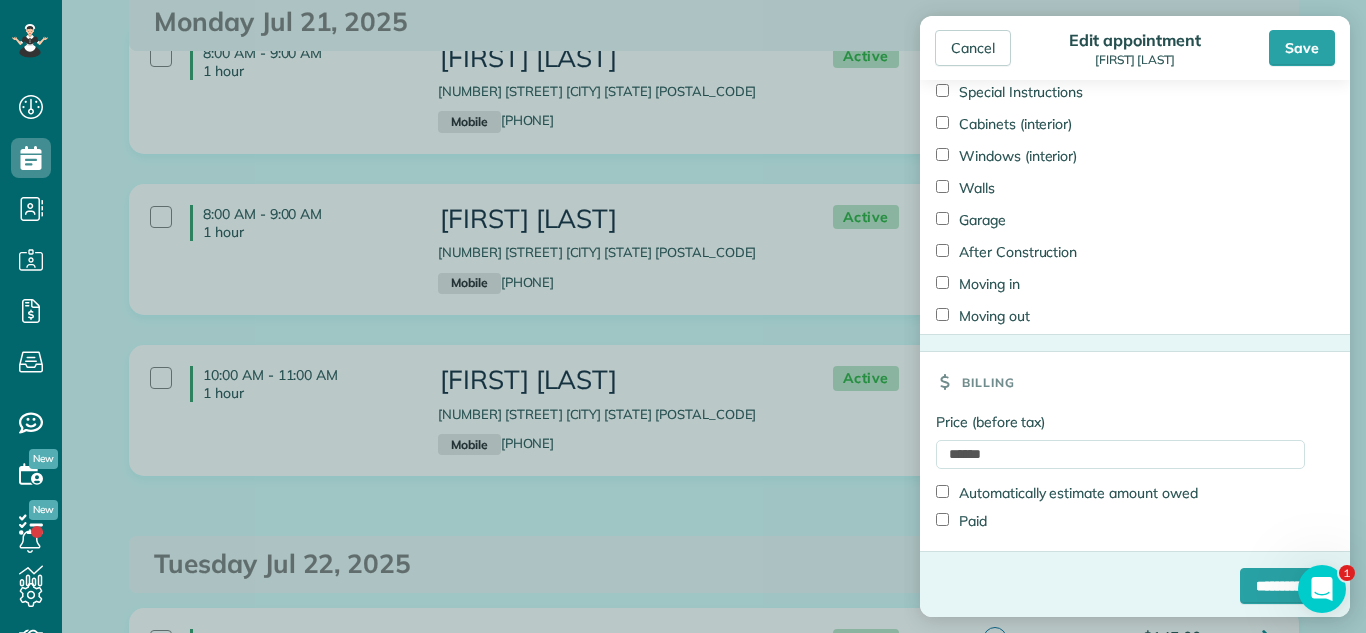 scroll, scrollTop: 1513, scrollLeft: 0, axis: vertical 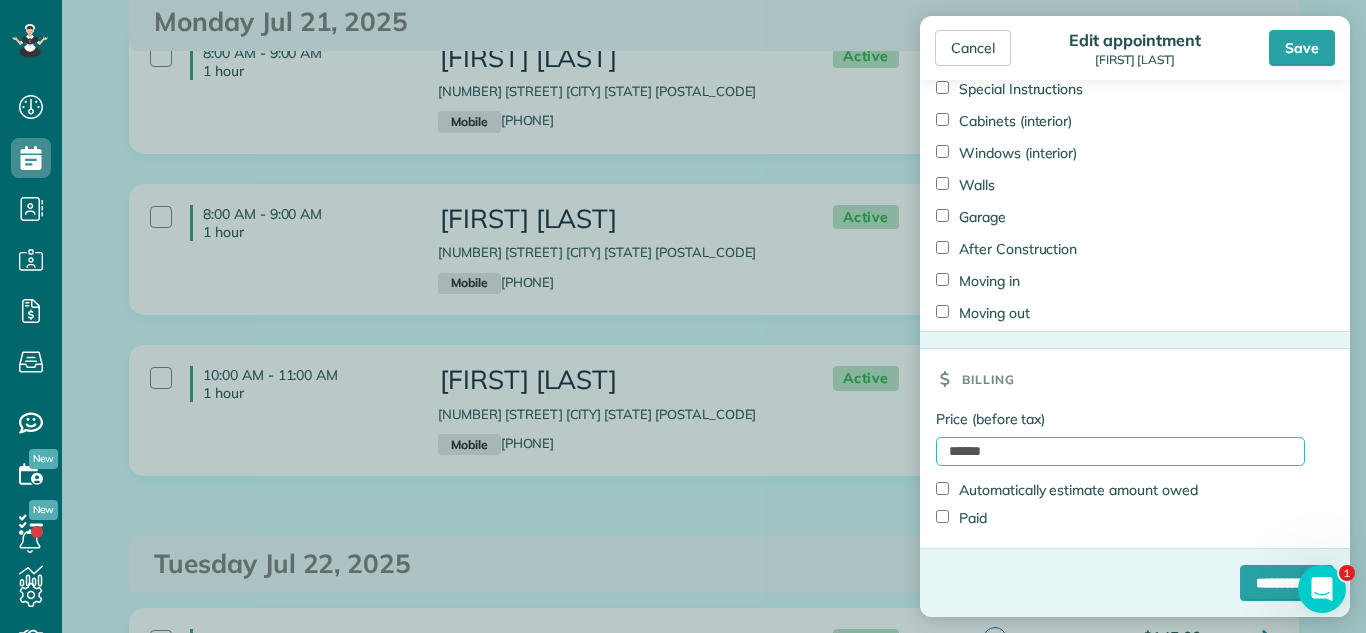 click on "******" at bounding box center [1120, 451] 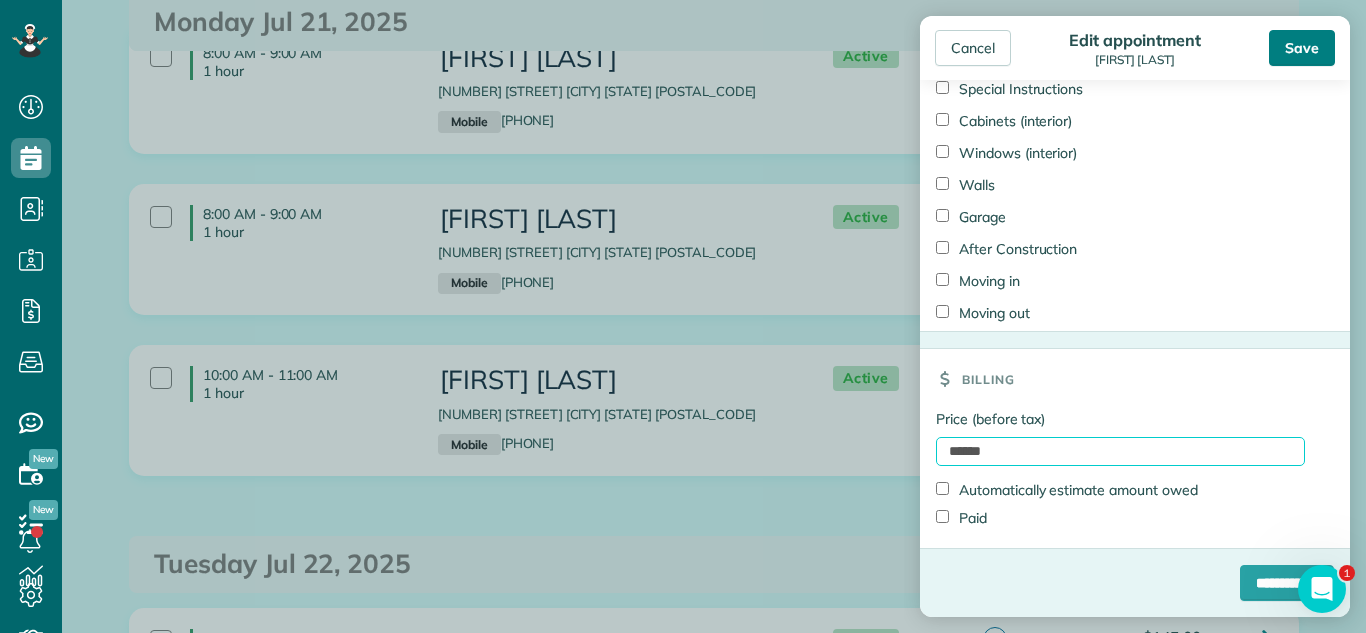 type on "******" 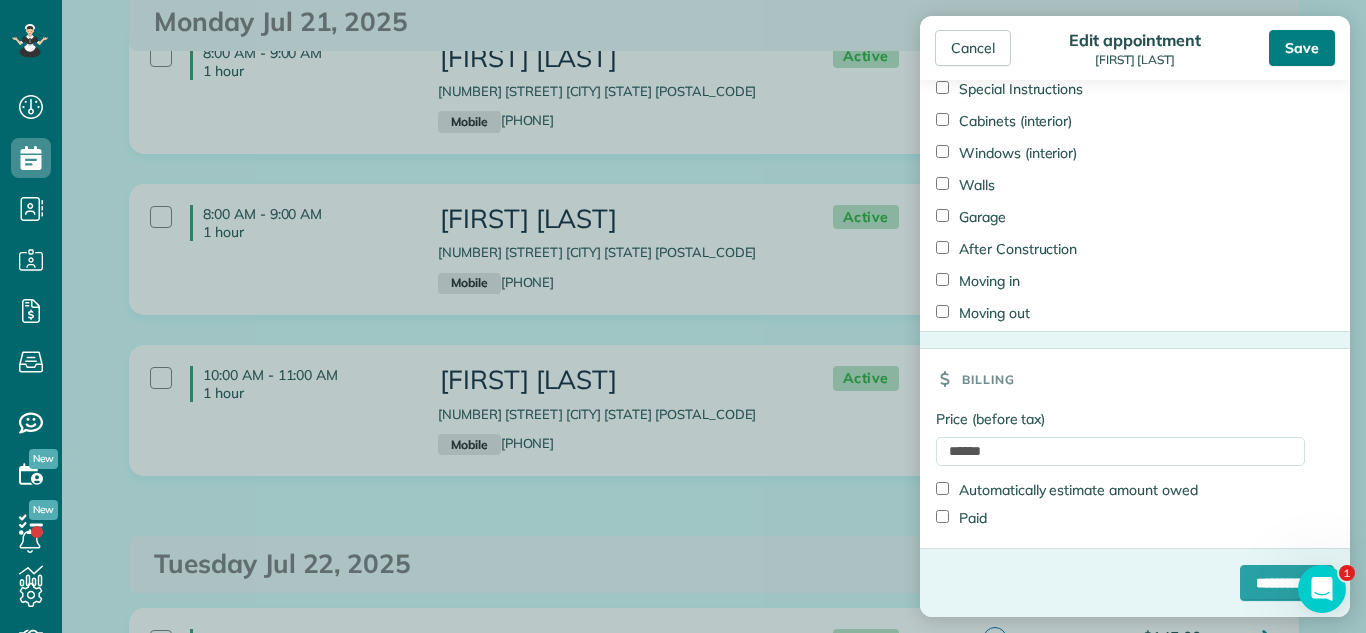 click on "Save" at bounding box center [1302, 48] 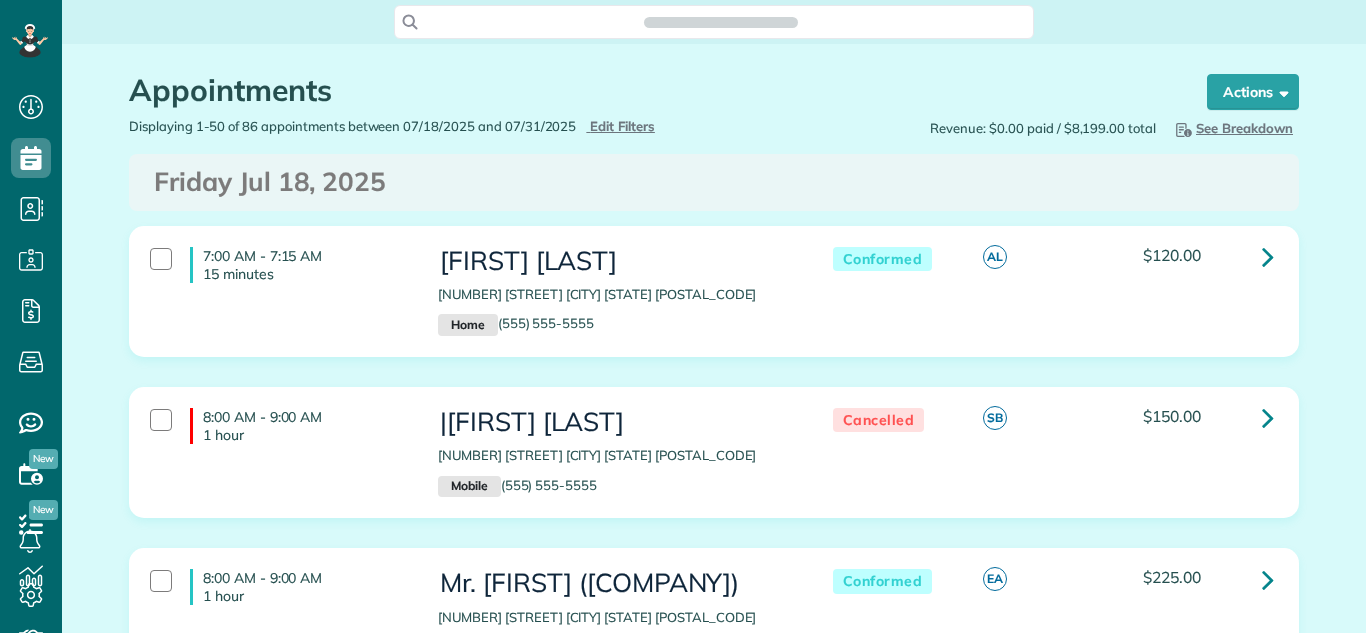 scroll, scrollTop: 0, scrollLeft: 0, axis: both 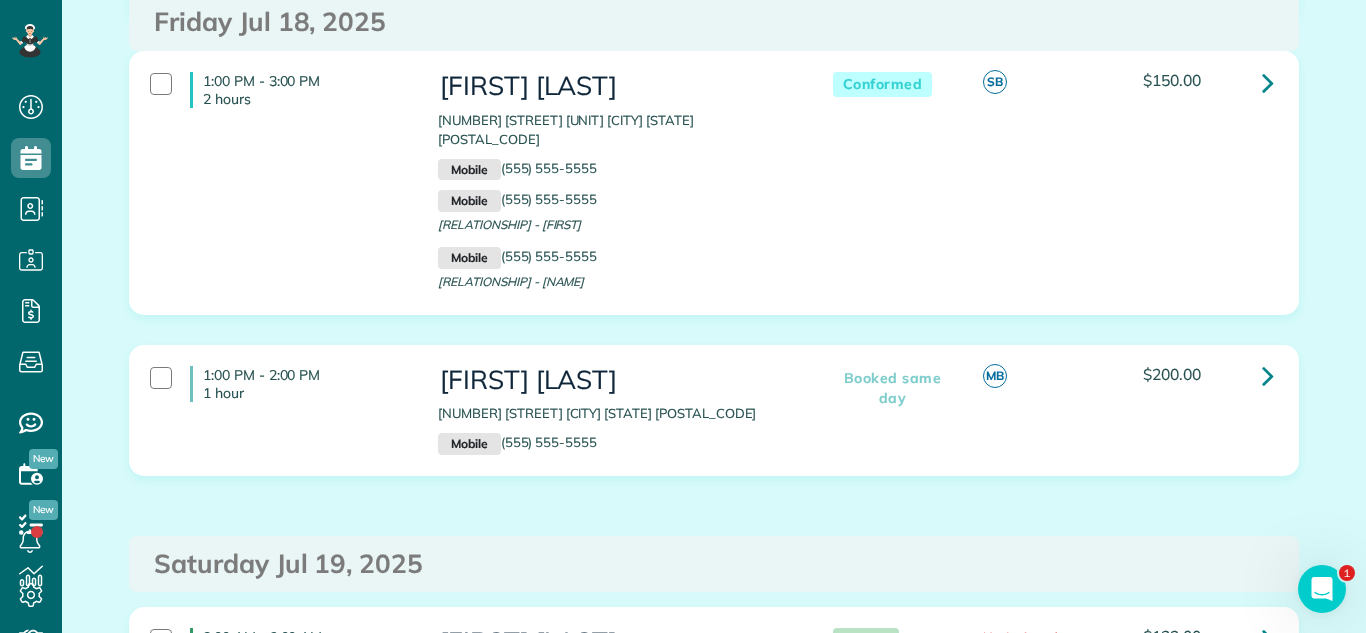 drag, startPoint x: 667, startPoint y: 404, endPoint x: 744, endPoint y: 383, distance: 79.81228 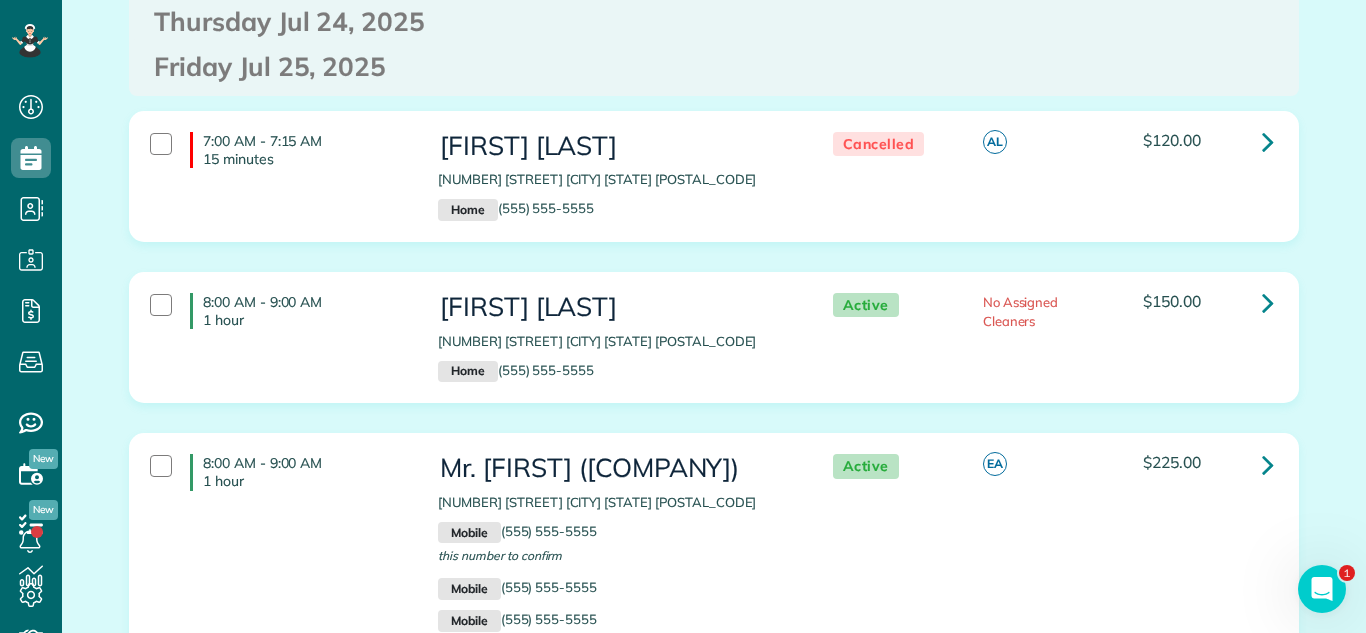 scroll, scrollTop: 9151, scrollLeft: 0, axis: vertical 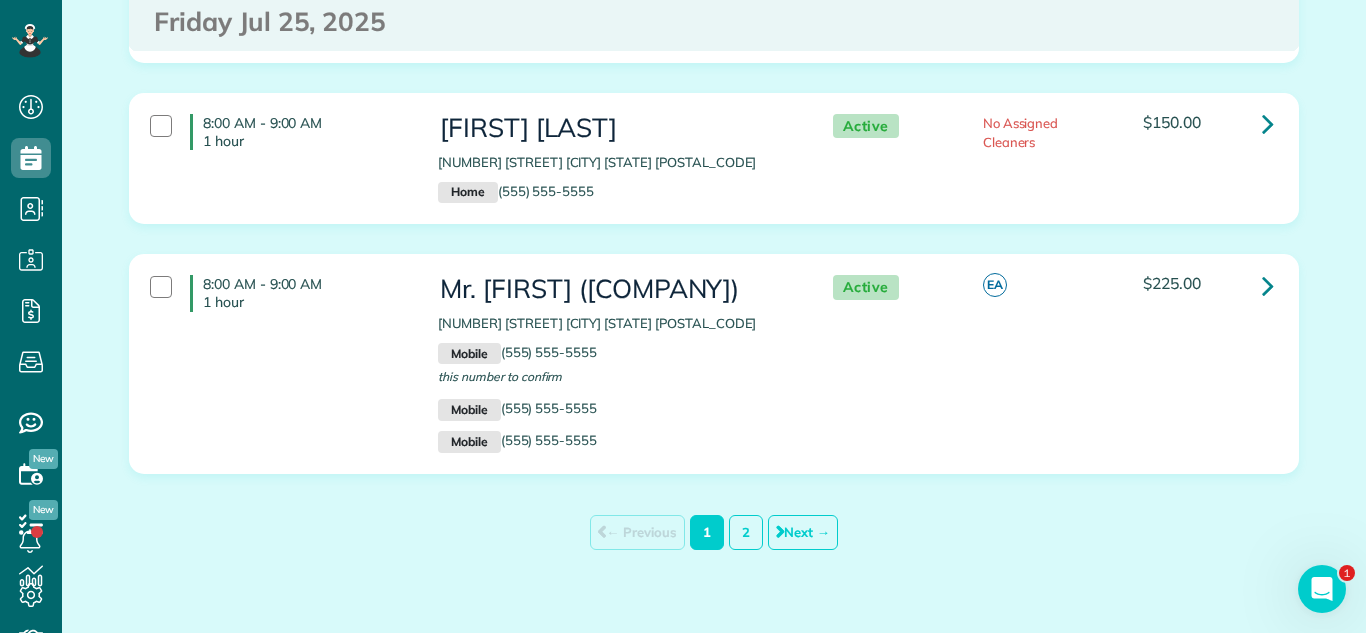 click on "← Previous   1   2   Next →" at bounding box center [714, 532] 